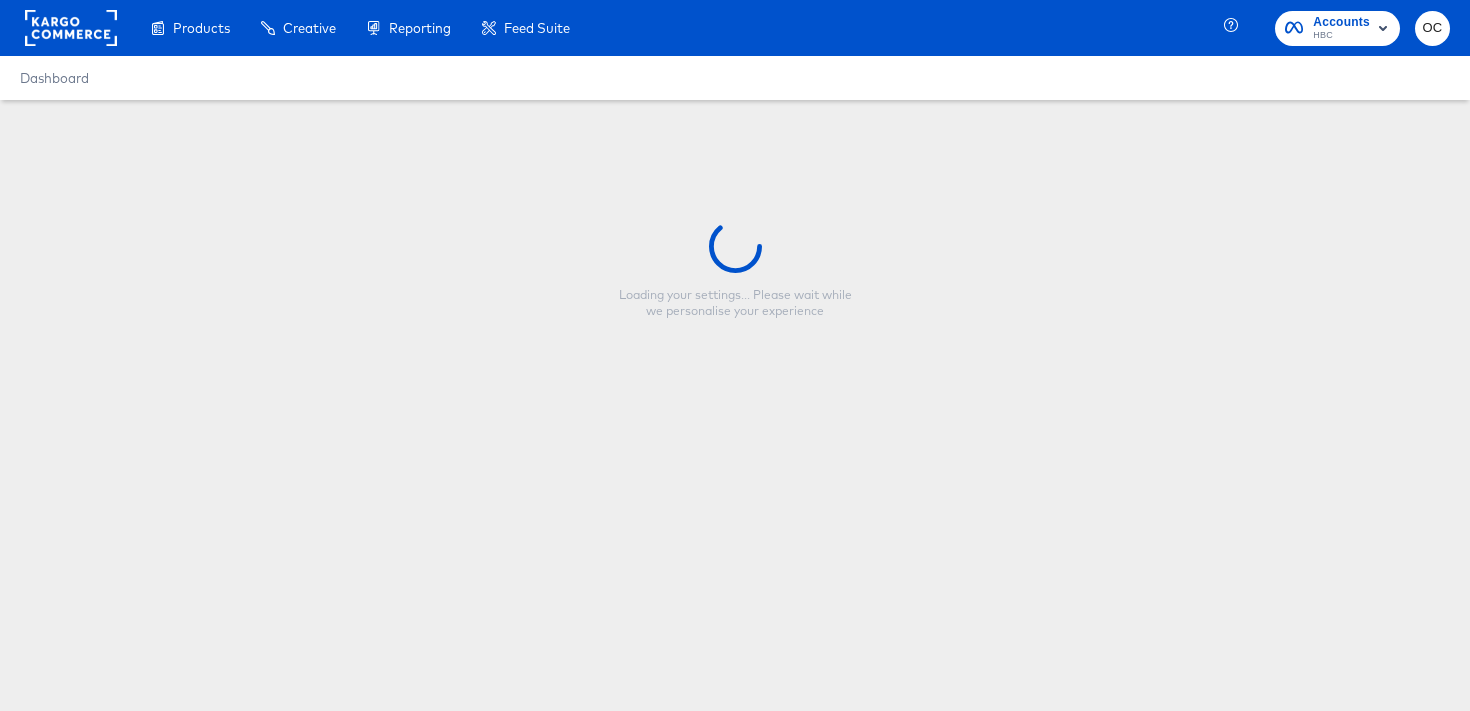 type on "[DATE]_SO5_Green PIP..._No Price_Smart Design" 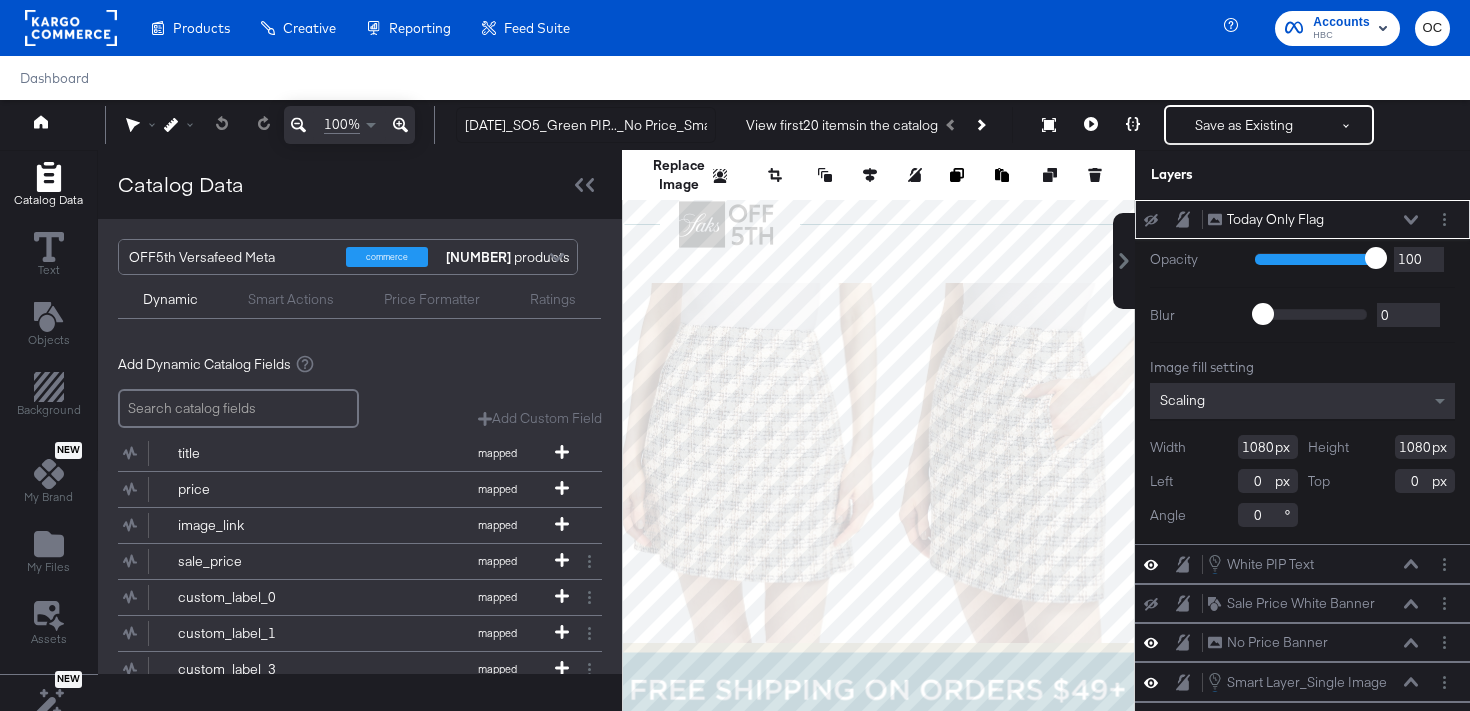 scroll, scrollTop: 0, scrollLeft: 0, axis: both 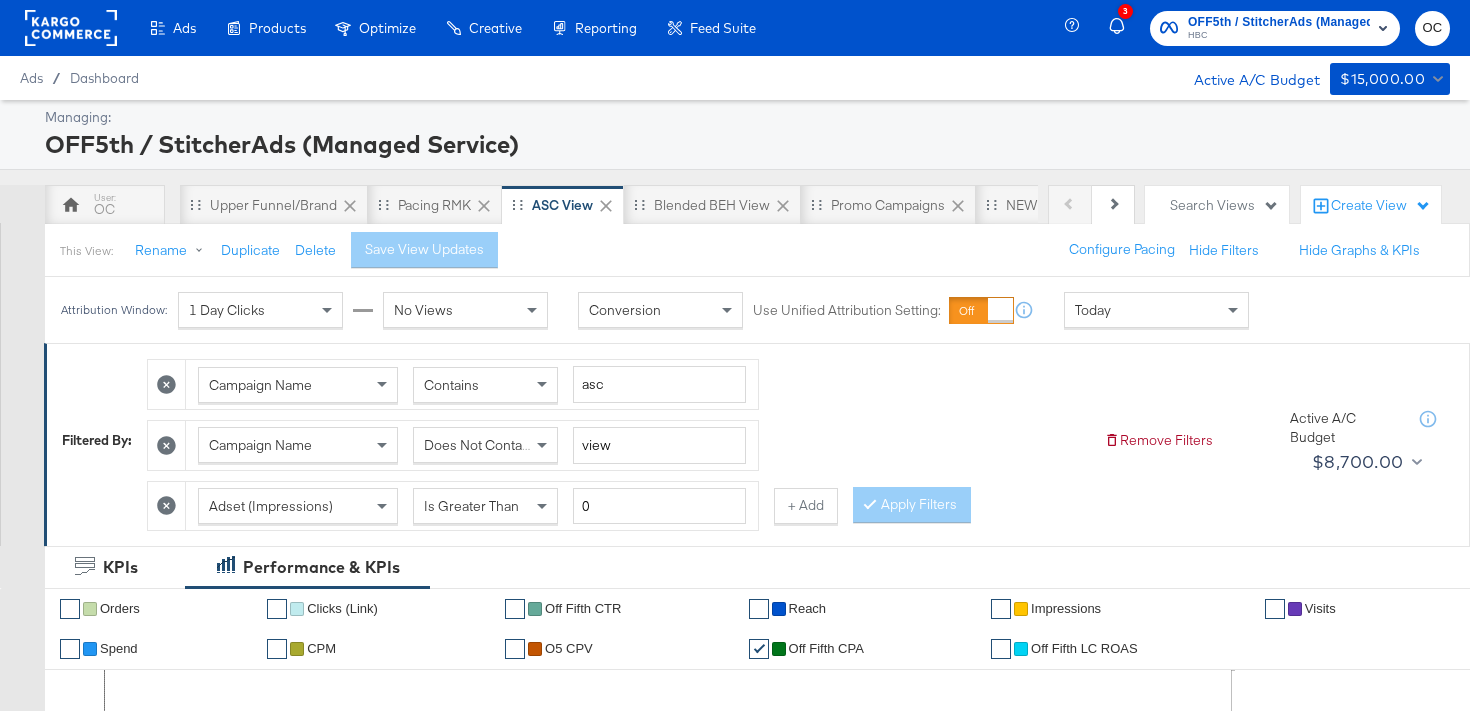 click 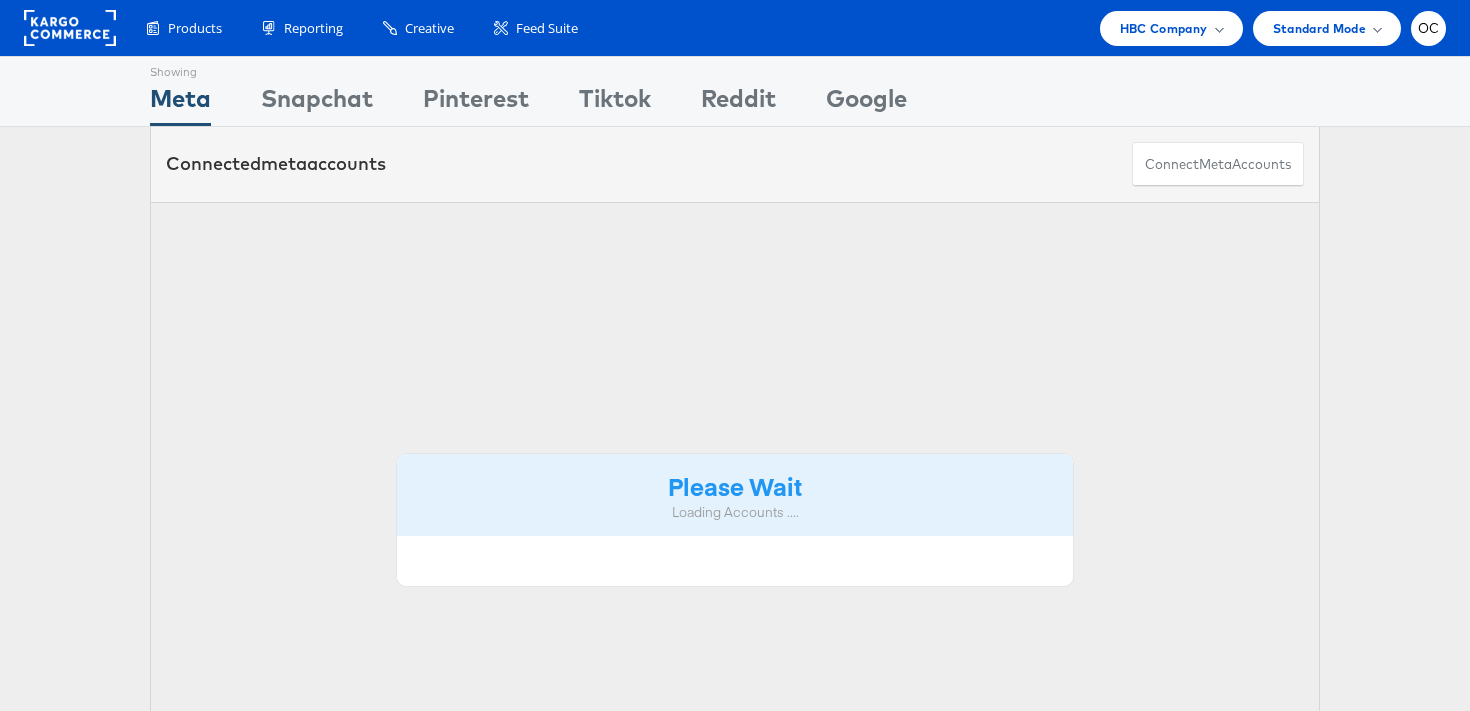 scroll, scrollTop: 0, scrollLeft: 0, axis: both 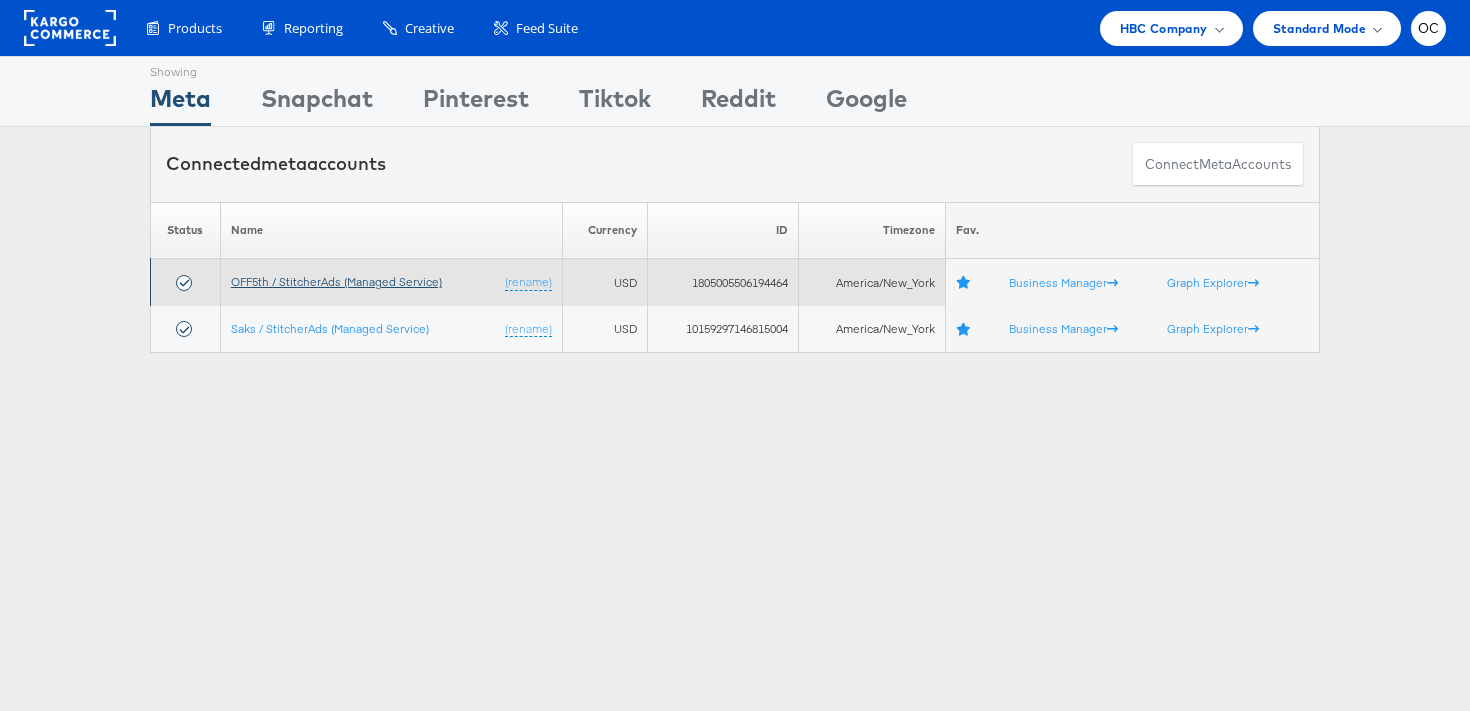 click on "OFF5th / StitcherAds (Managed Service)" at bounding box center (336, 281) 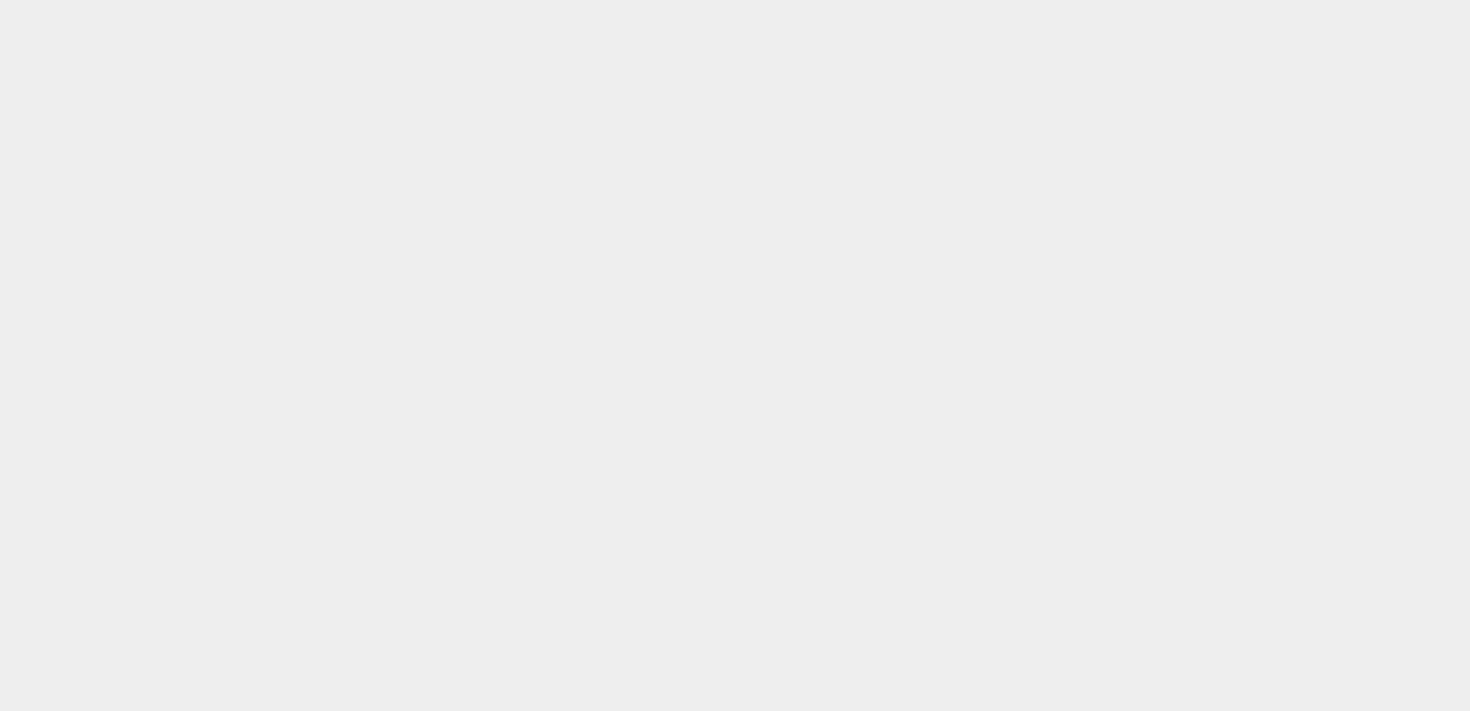 scroll, scrollTop: 0, scrollLeft: 0, axis: both 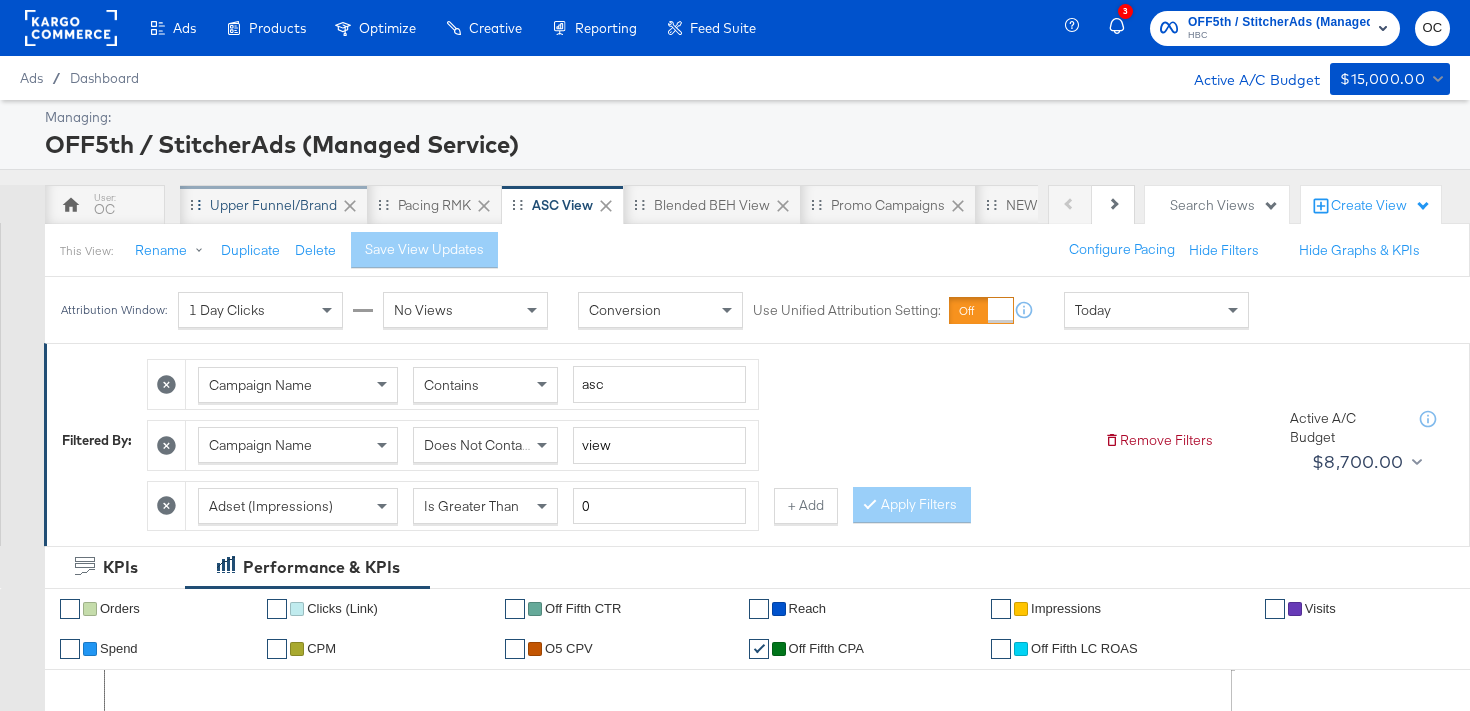 click on "Upper Funnel/Brand" at bounding box center [274, 205] 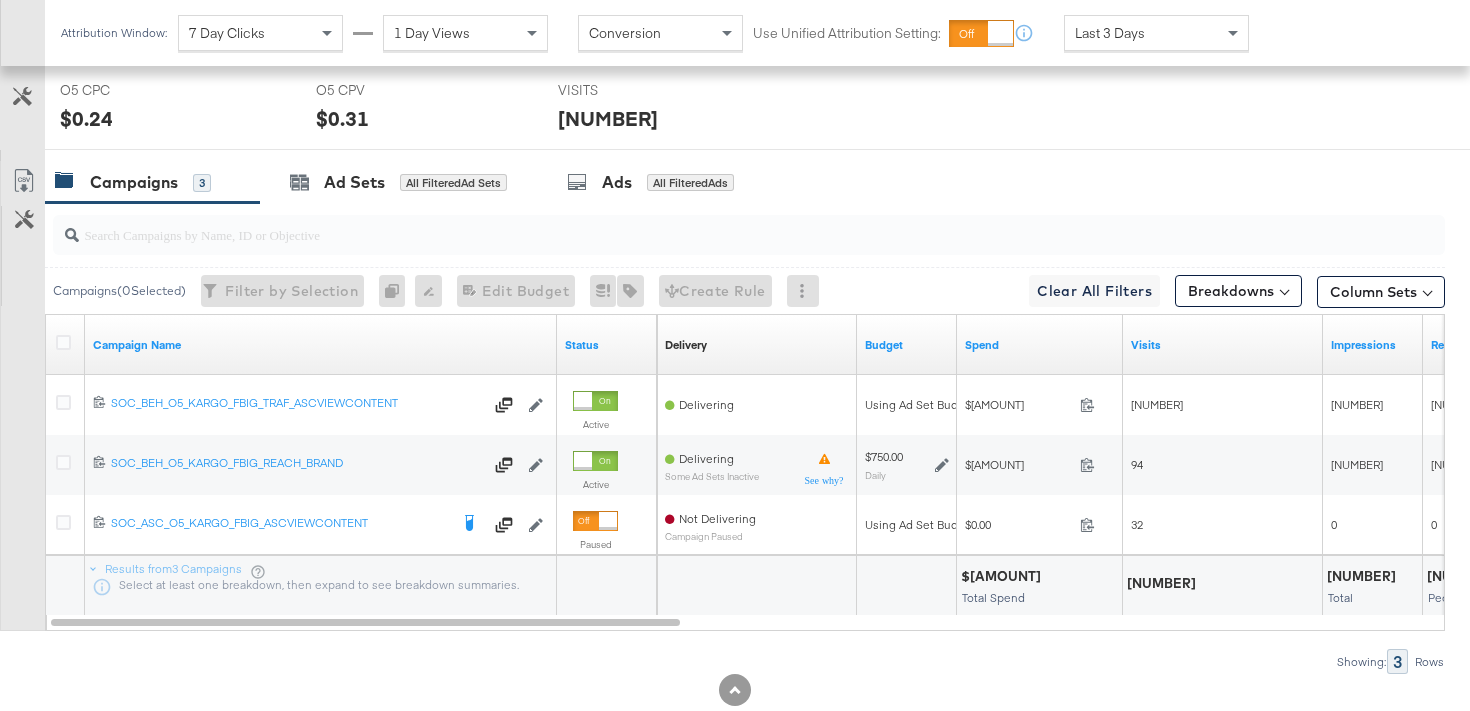 scroll, scrollTop: 968, scrollLeft: 0, axis: vertical 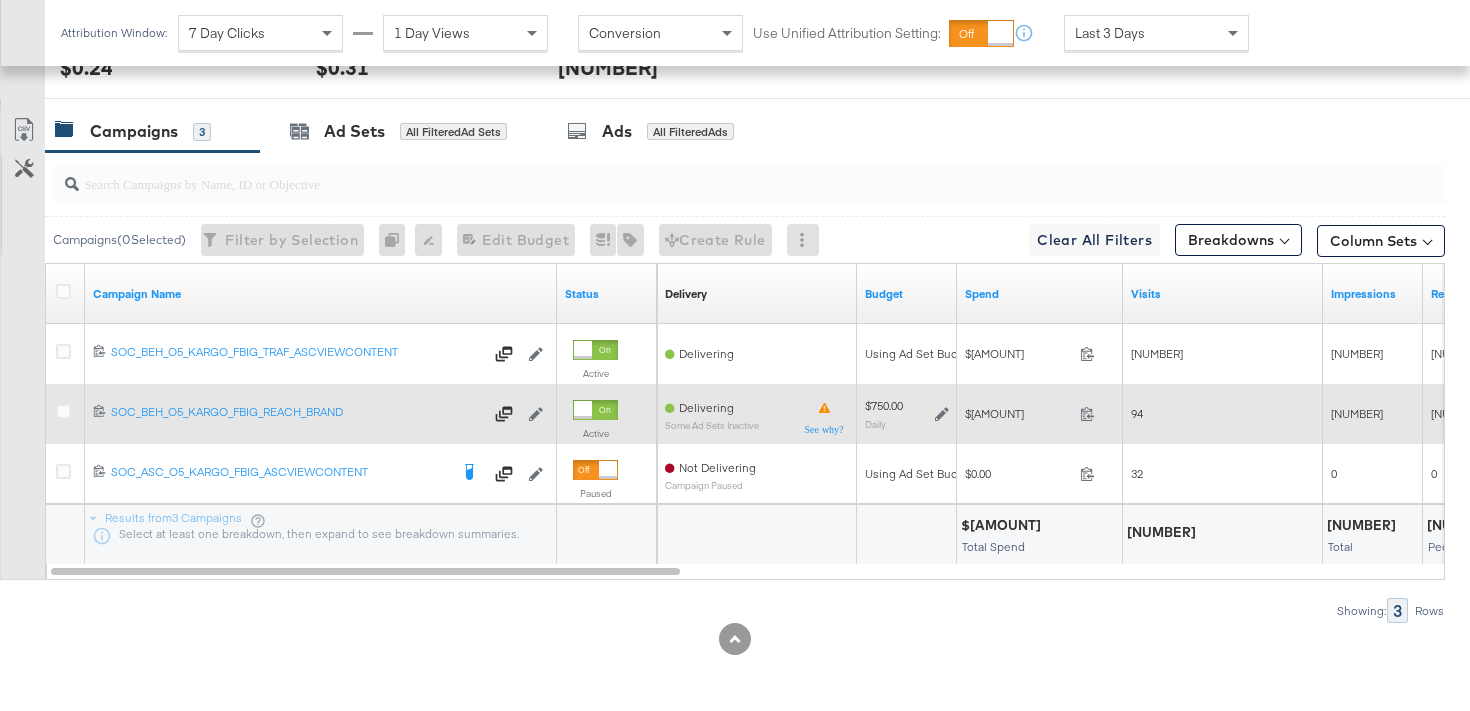 click 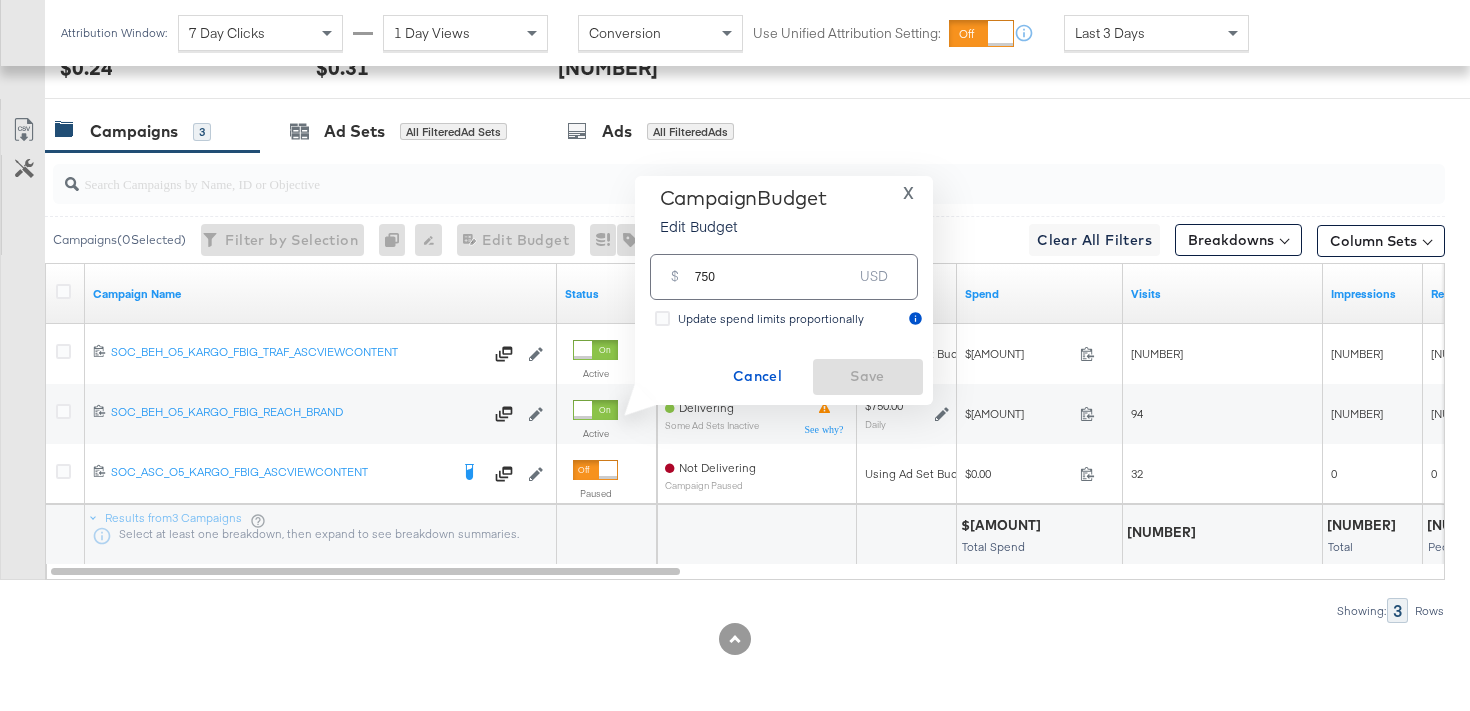 click on "750" at bounding box center [774, 268] 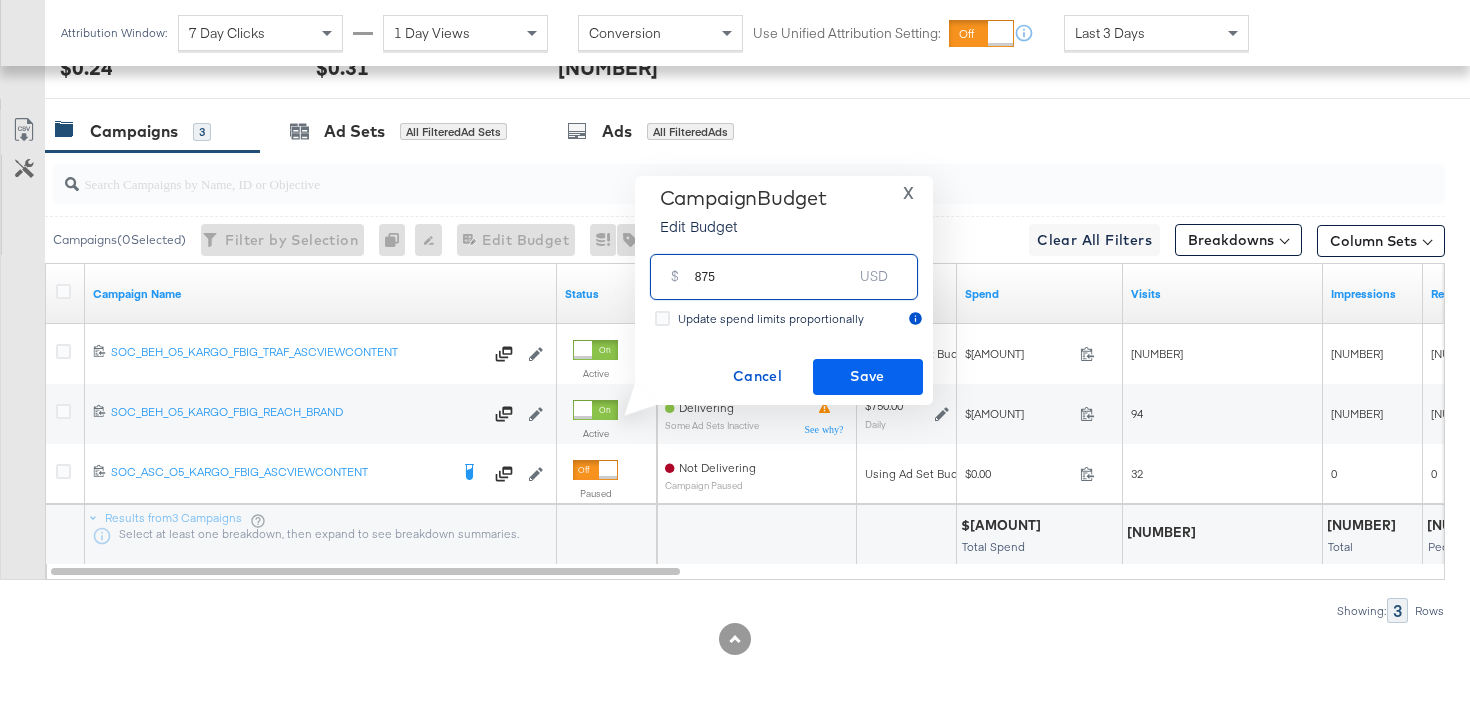 type on "875" 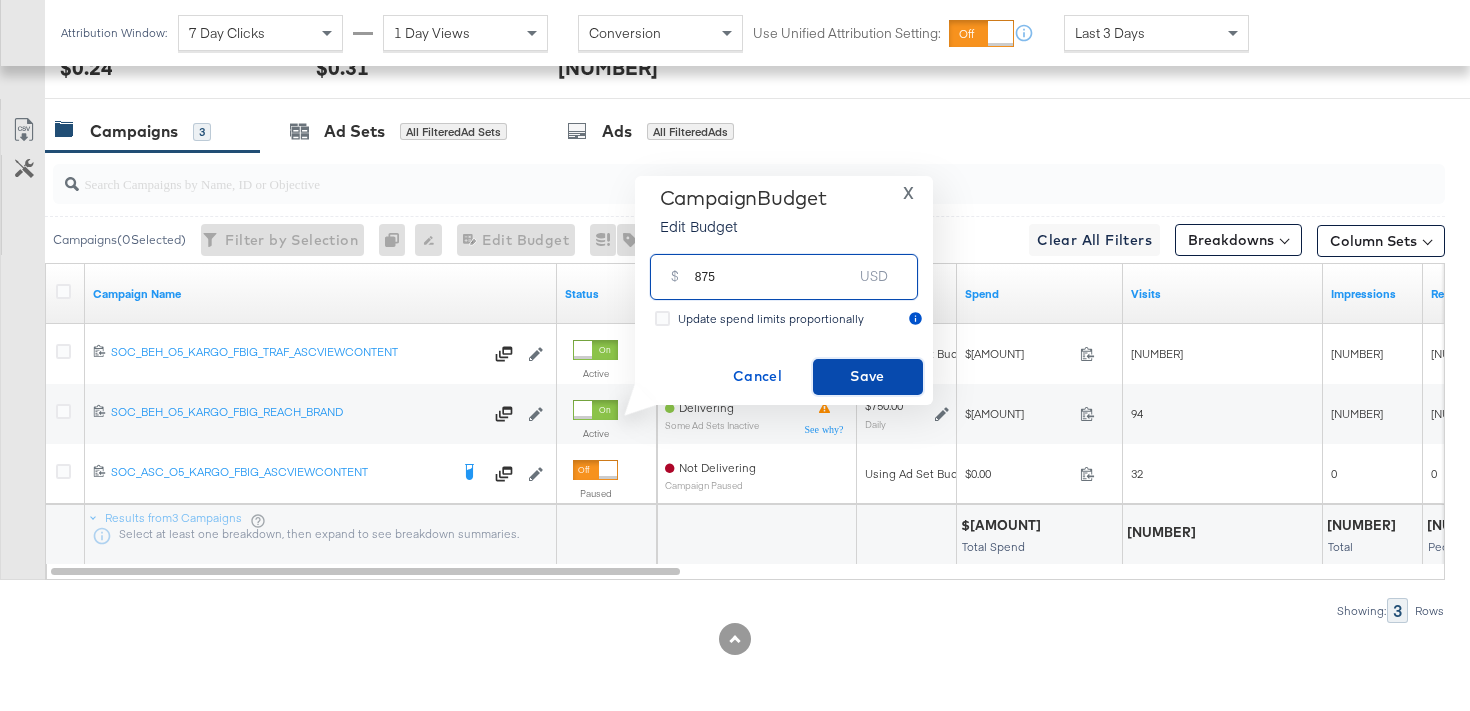 click on "Save" at bounding box center (868, 377) 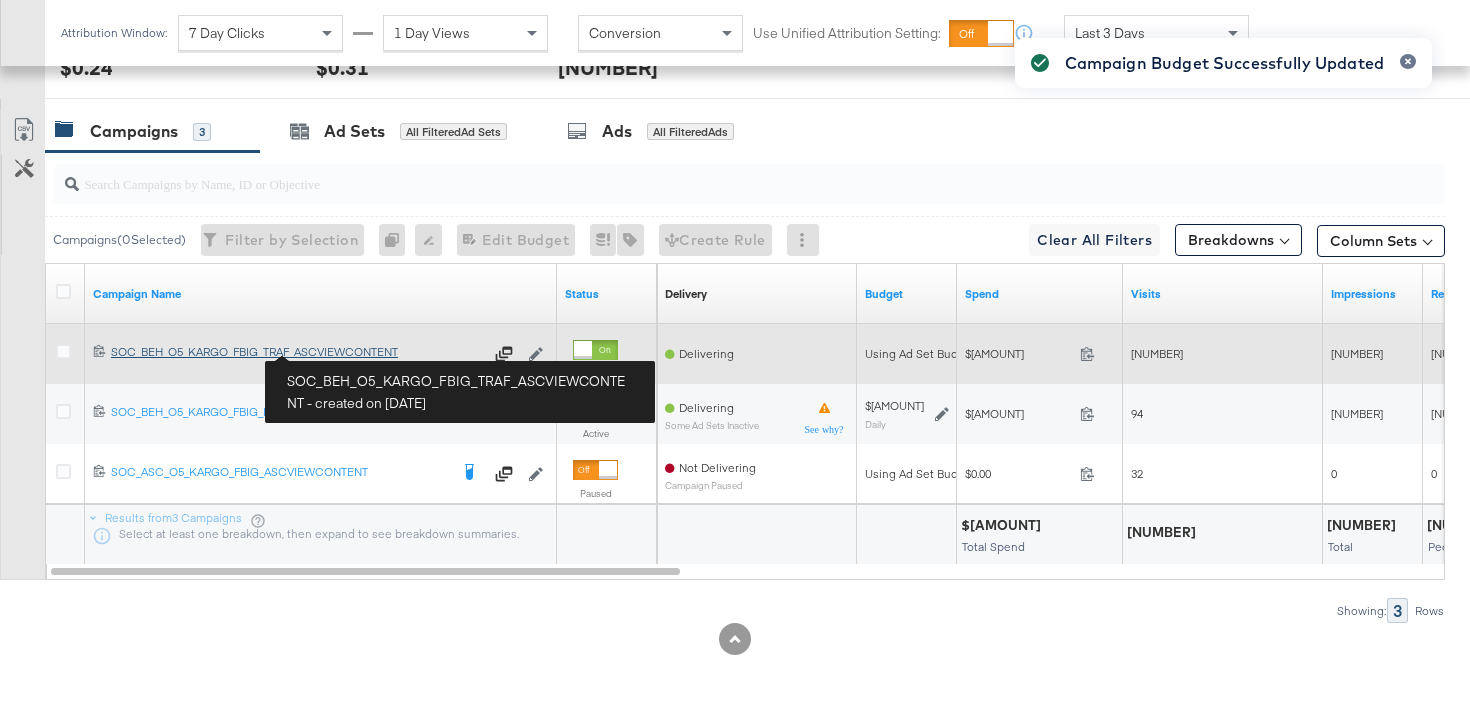 click on "SOC_BEH_O5_KARGO_FBIG_TRAF_ASCVIEWCONTENT SOC_BEH_O5_KARGO_FBIG_TRAF_ASCVIEWCONTENT" at bounding box center [297, 352] 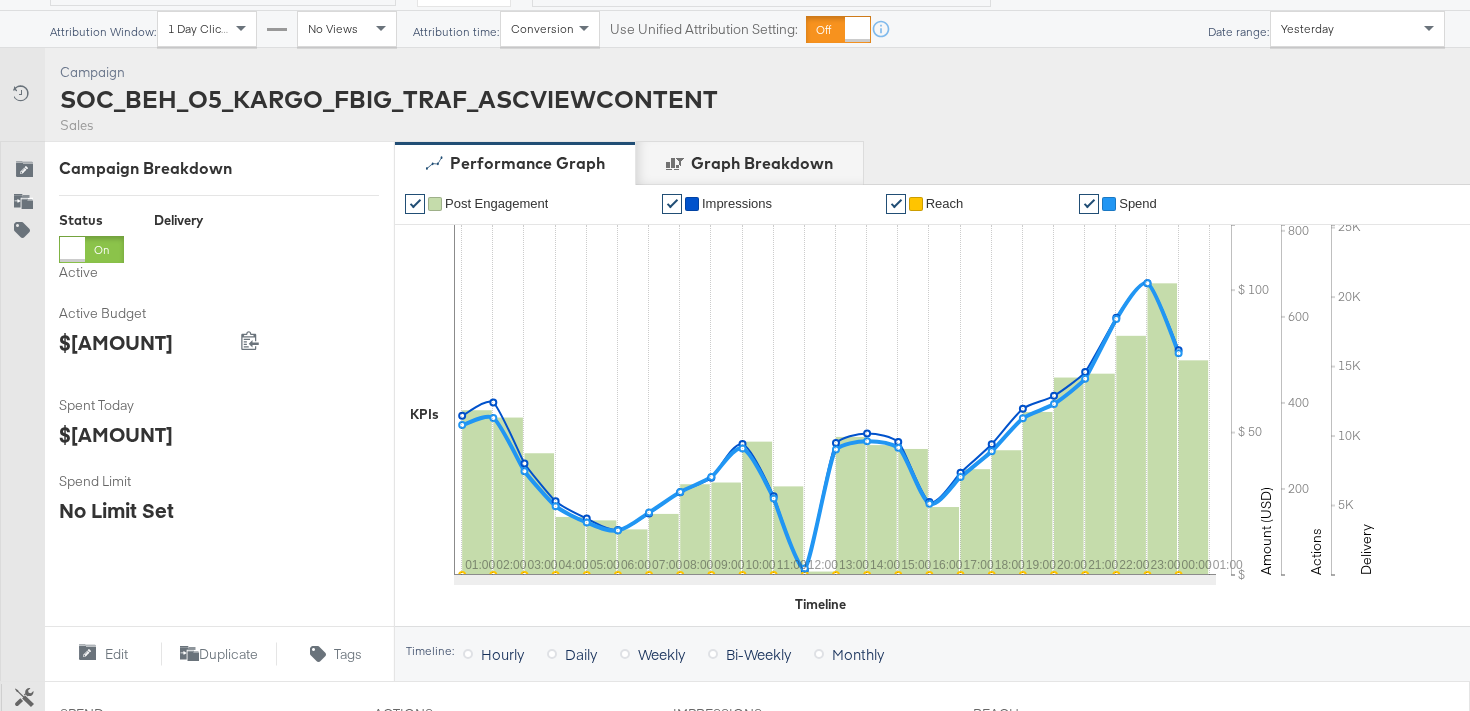 scroll, scrollTop: 818, scrollLeft: 0, axis: vertical 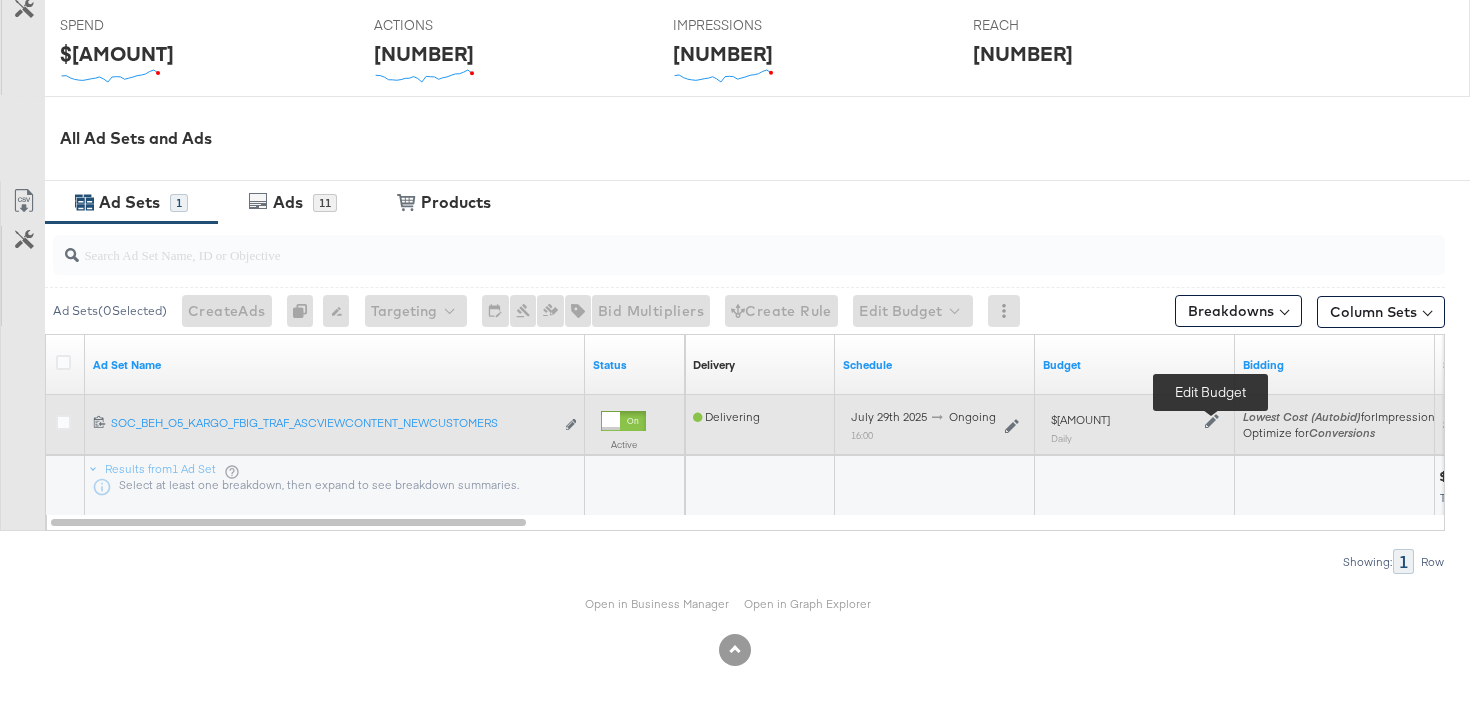 click 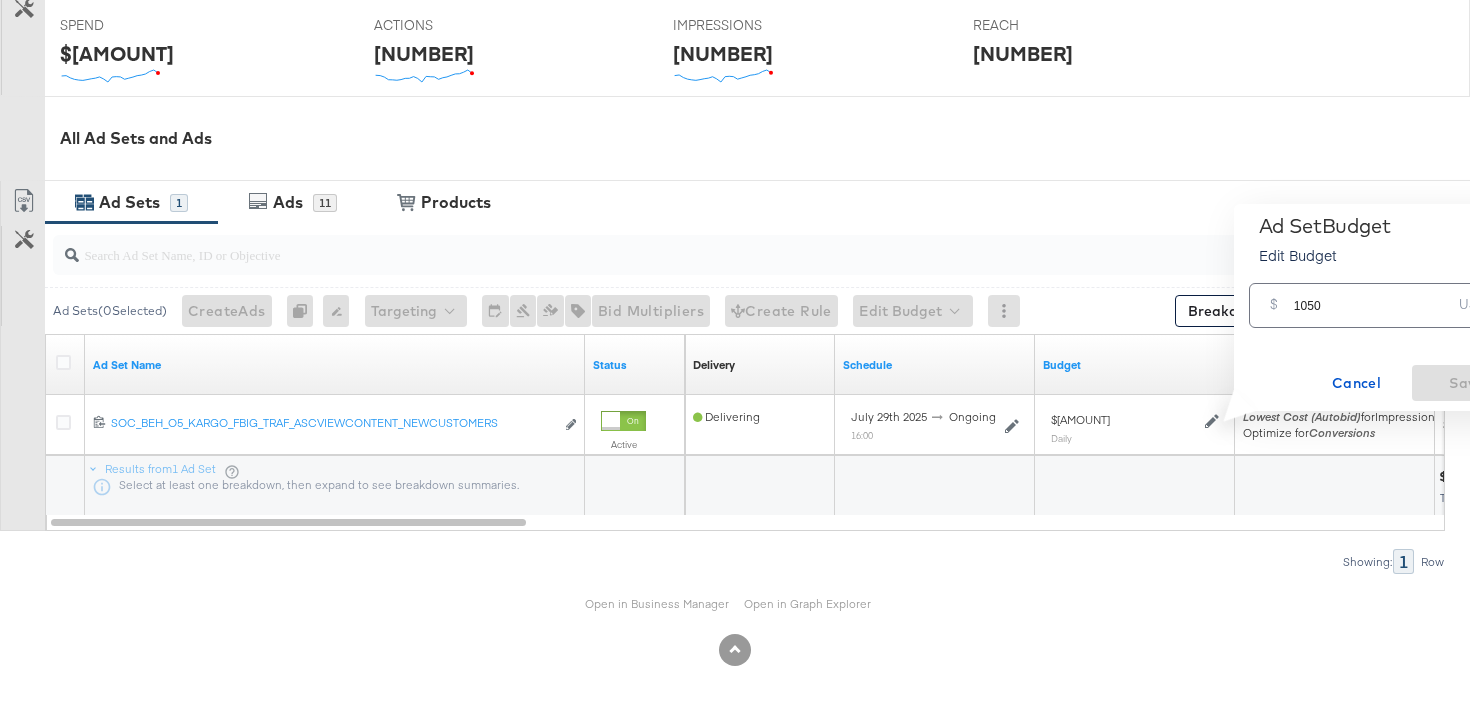 click on "1050" at bounding box center [1373, 297] 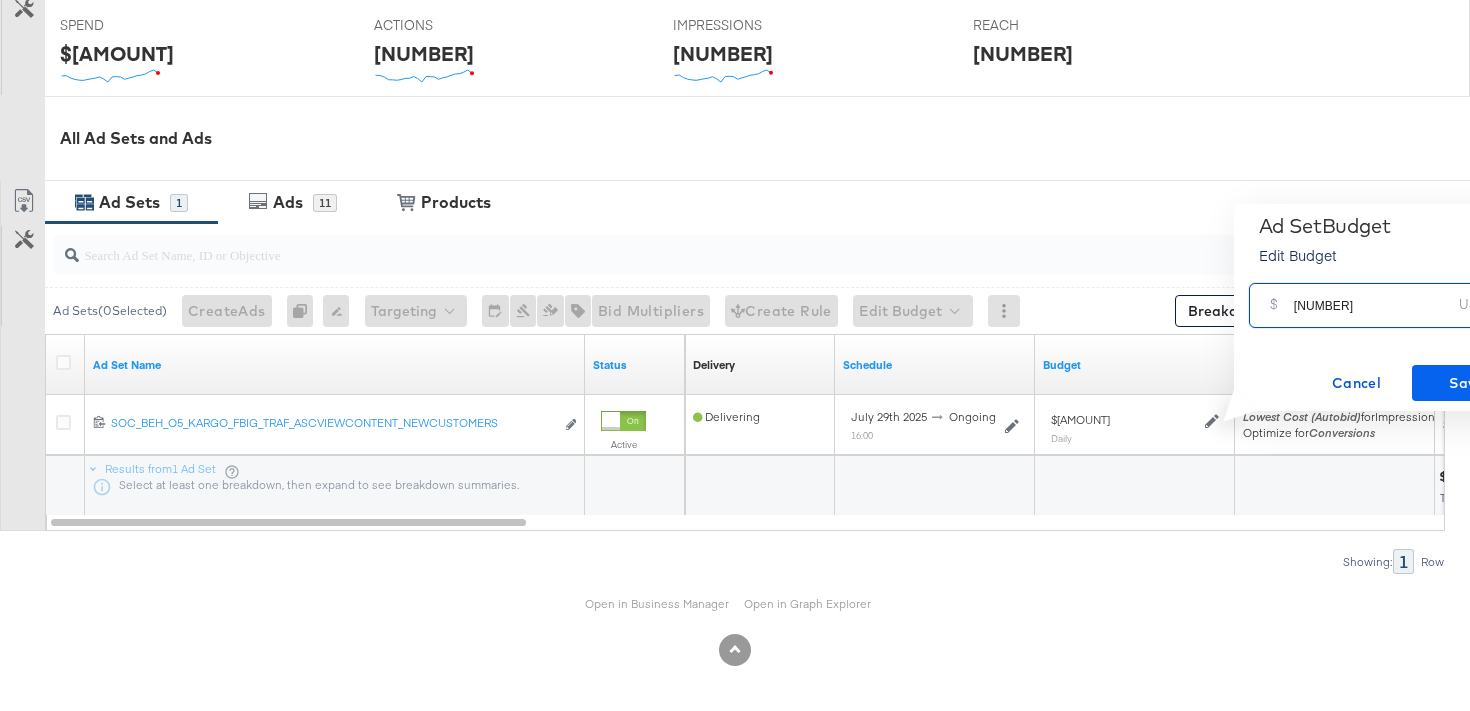 type on "[NUMBER]" 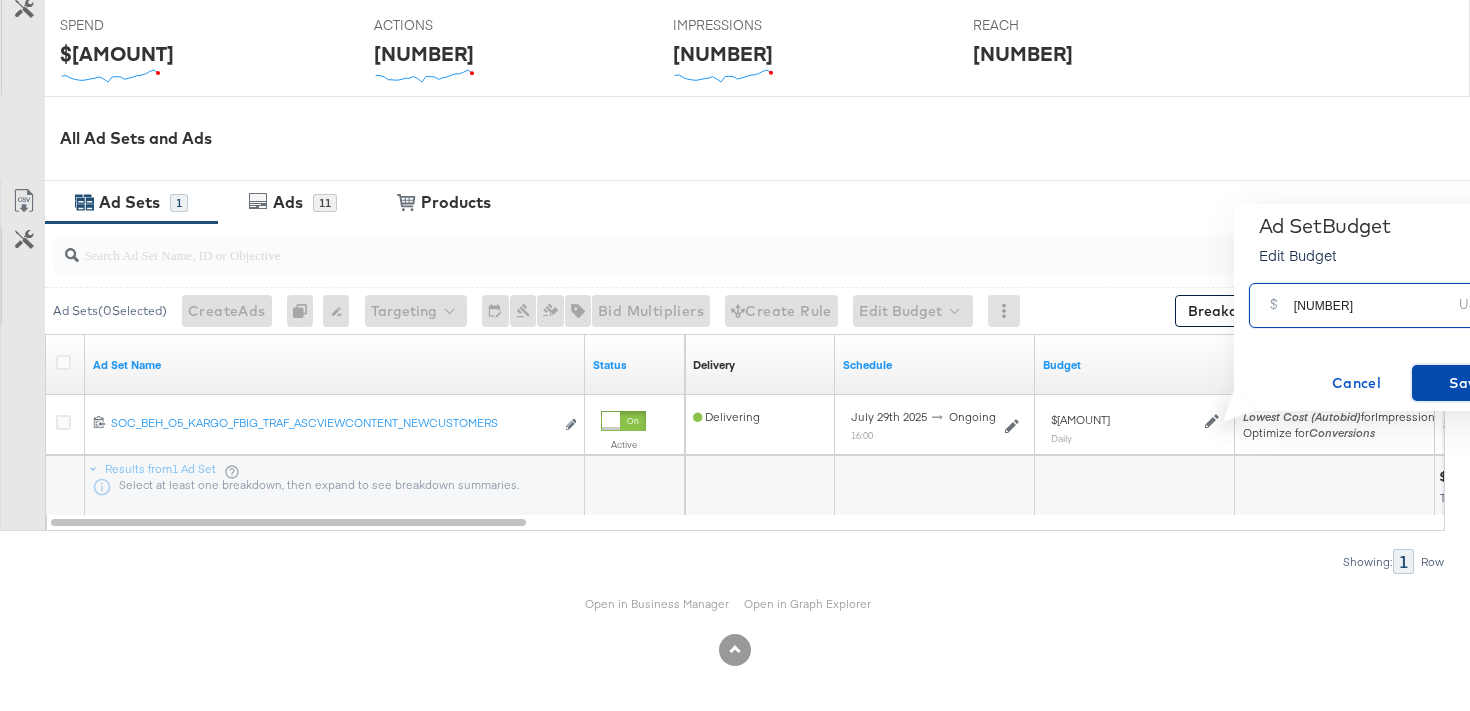 click on "Save" at bounding box center [1467, 383] 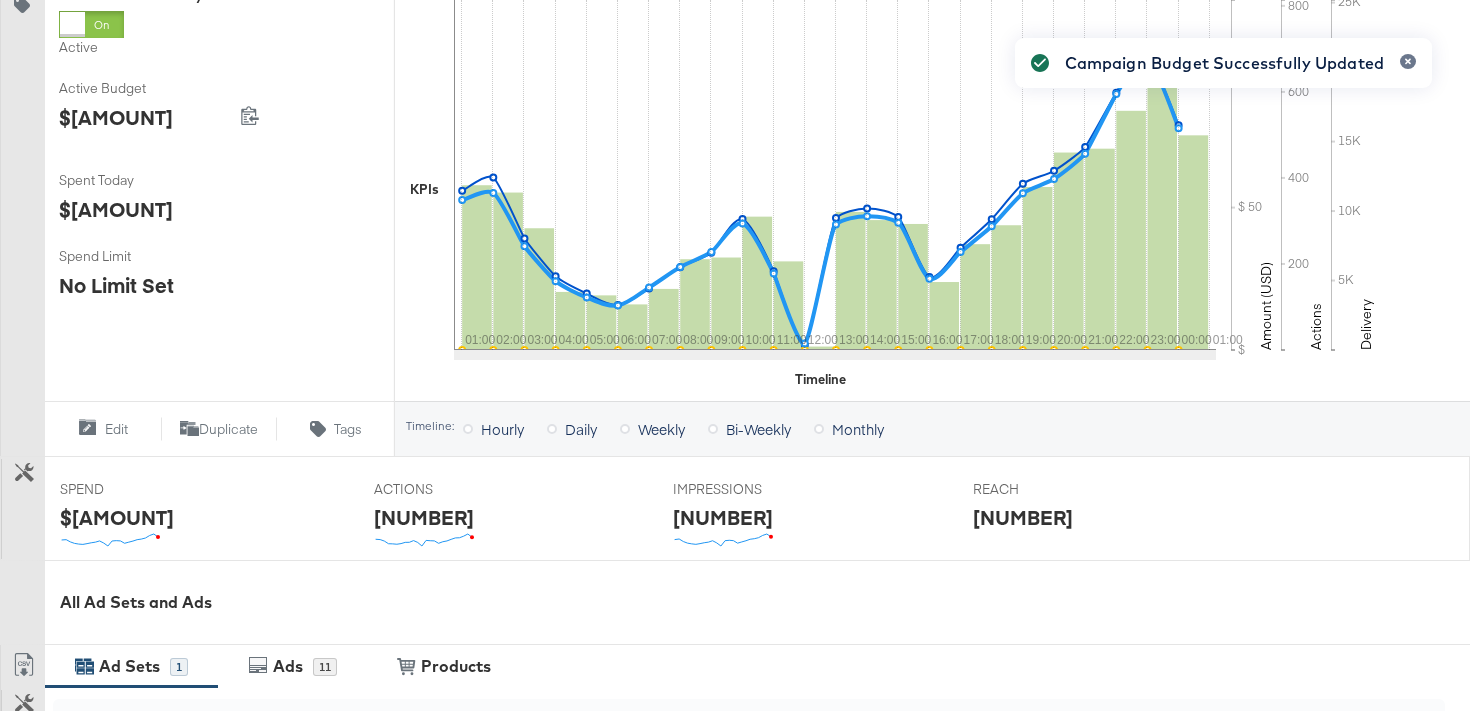 scroll, scrollTop: 0, scrollLeft: 0, axis: both 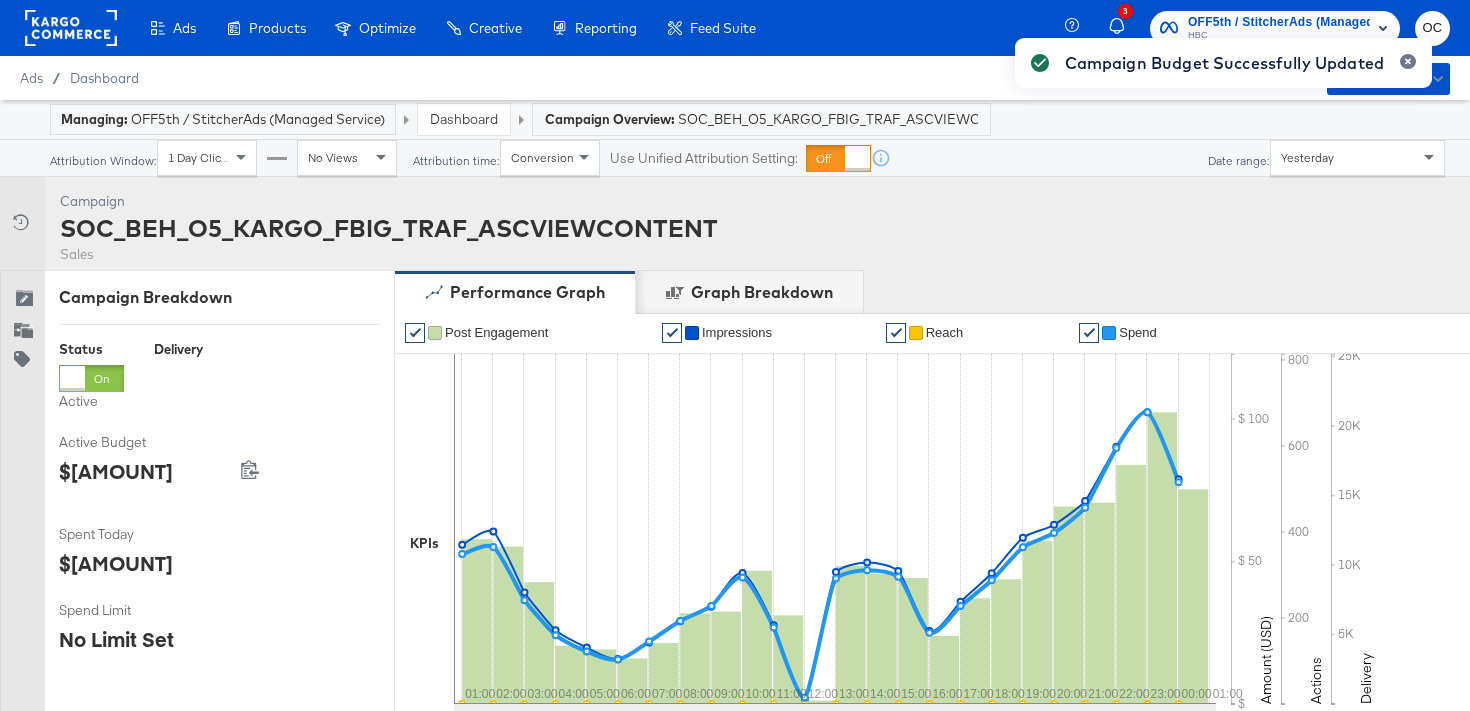 click on "Dashboard" at bounding box center [464, 119] 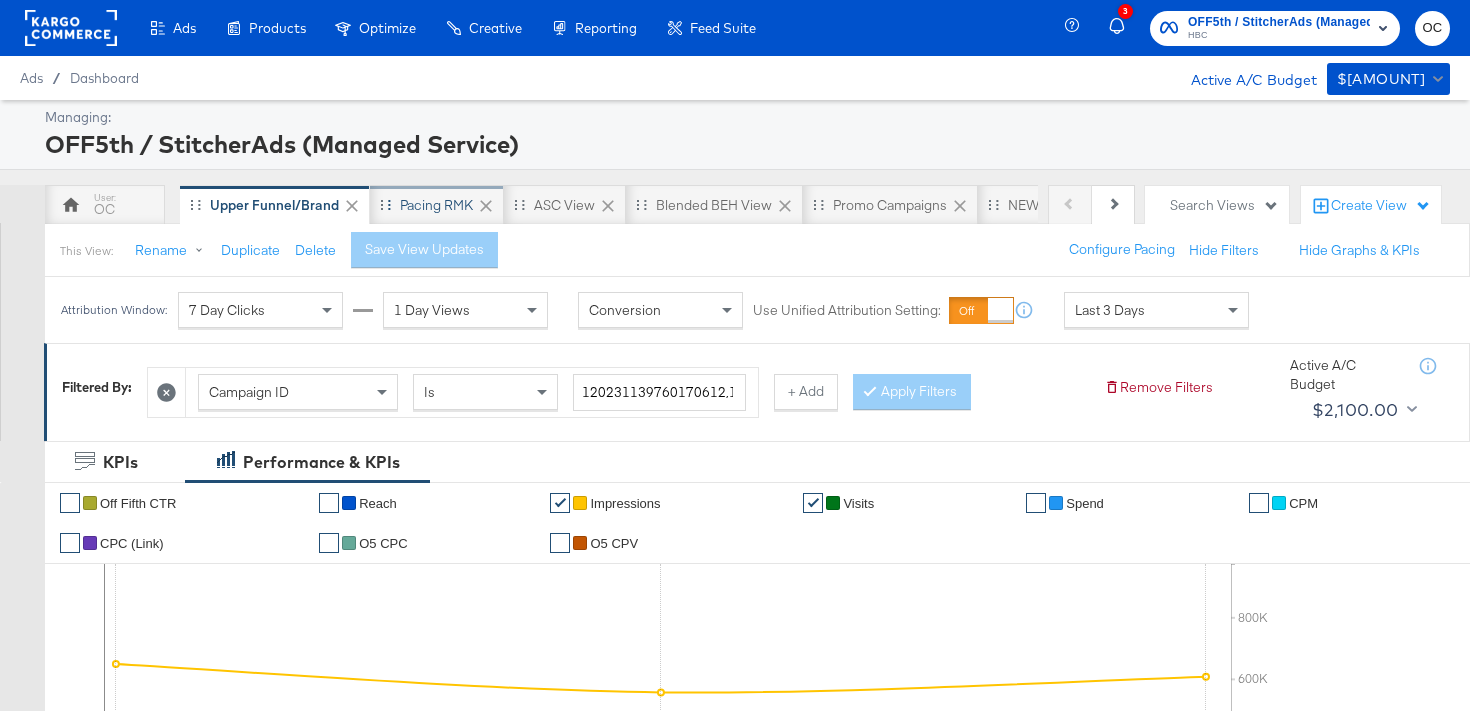 click on "Pacing RMK" at bounding box center [436, 205] 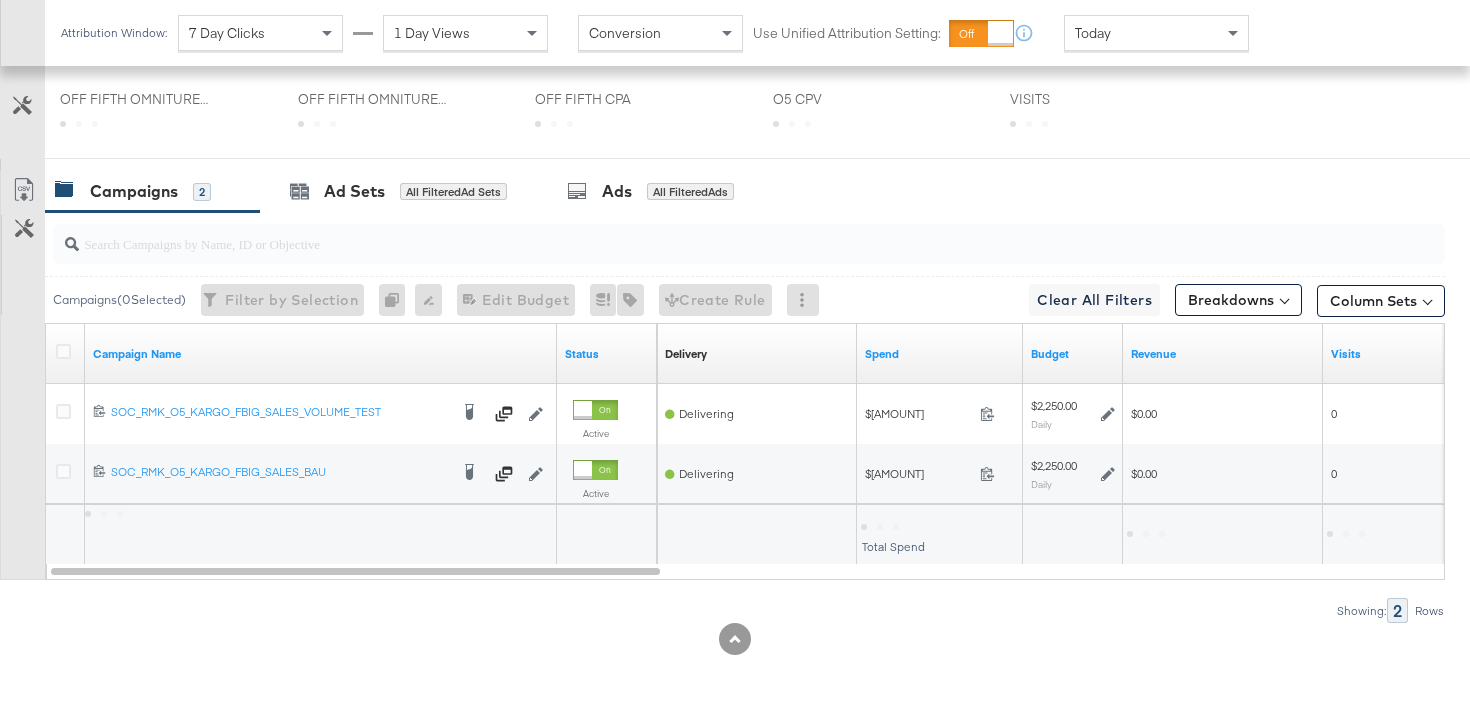scroll, scrollTop: 953, scrollLeft: 0, axis: vertical 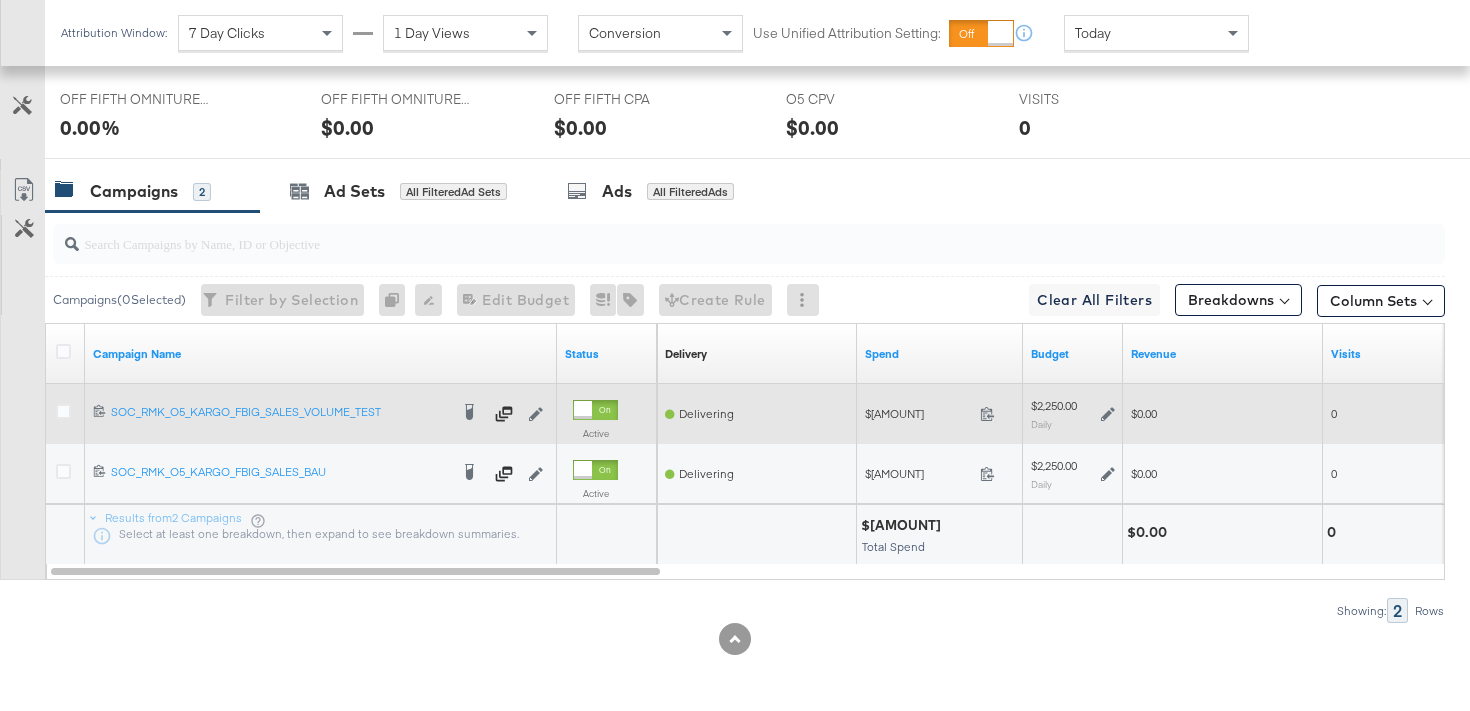 click 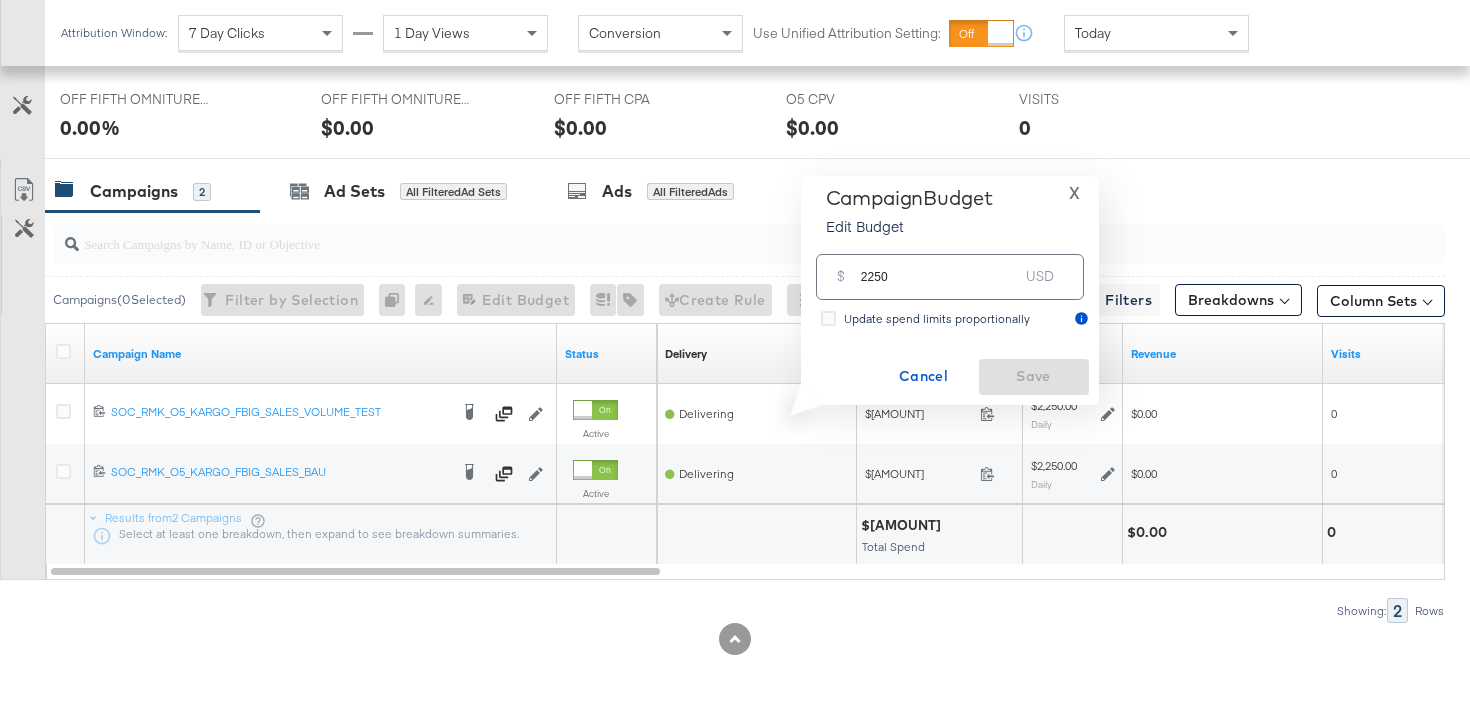 click on "2250" at bounding box center [940, 268] 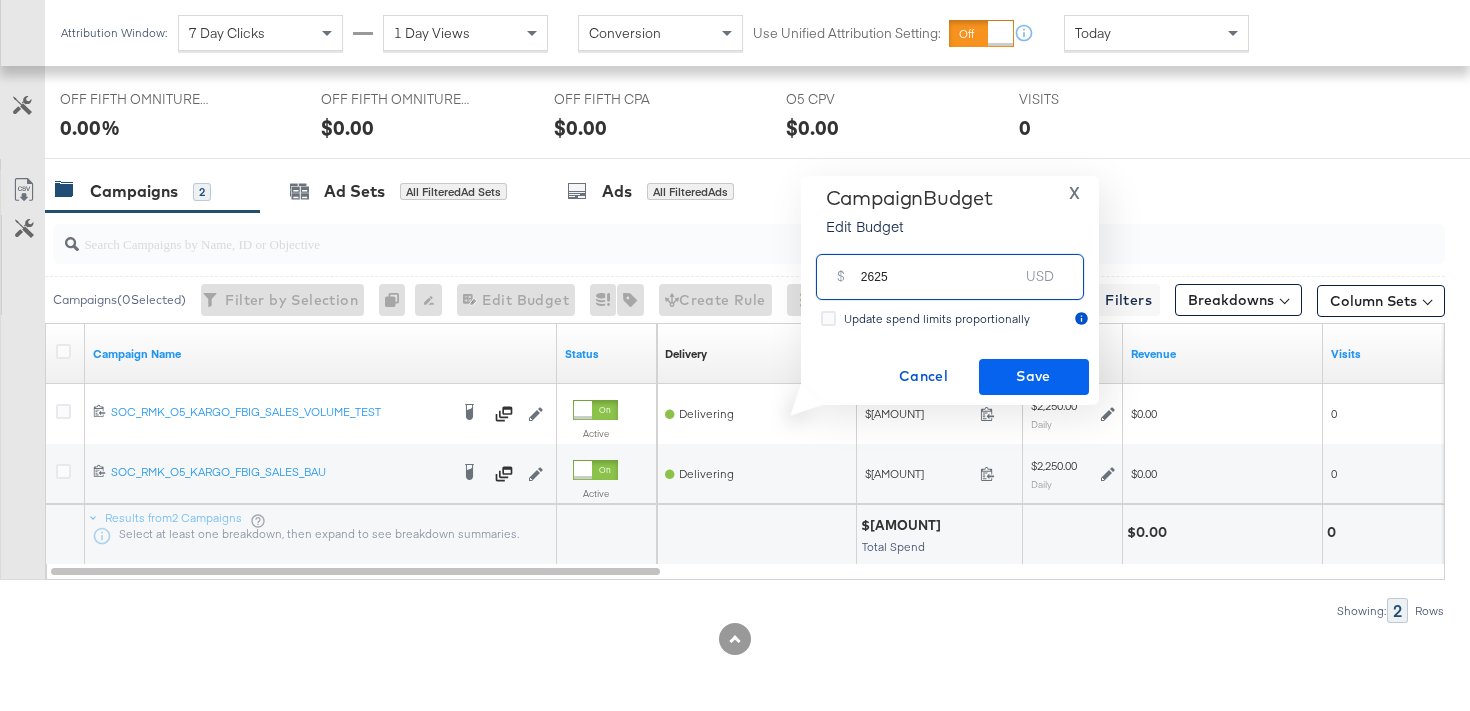 type on "2625" 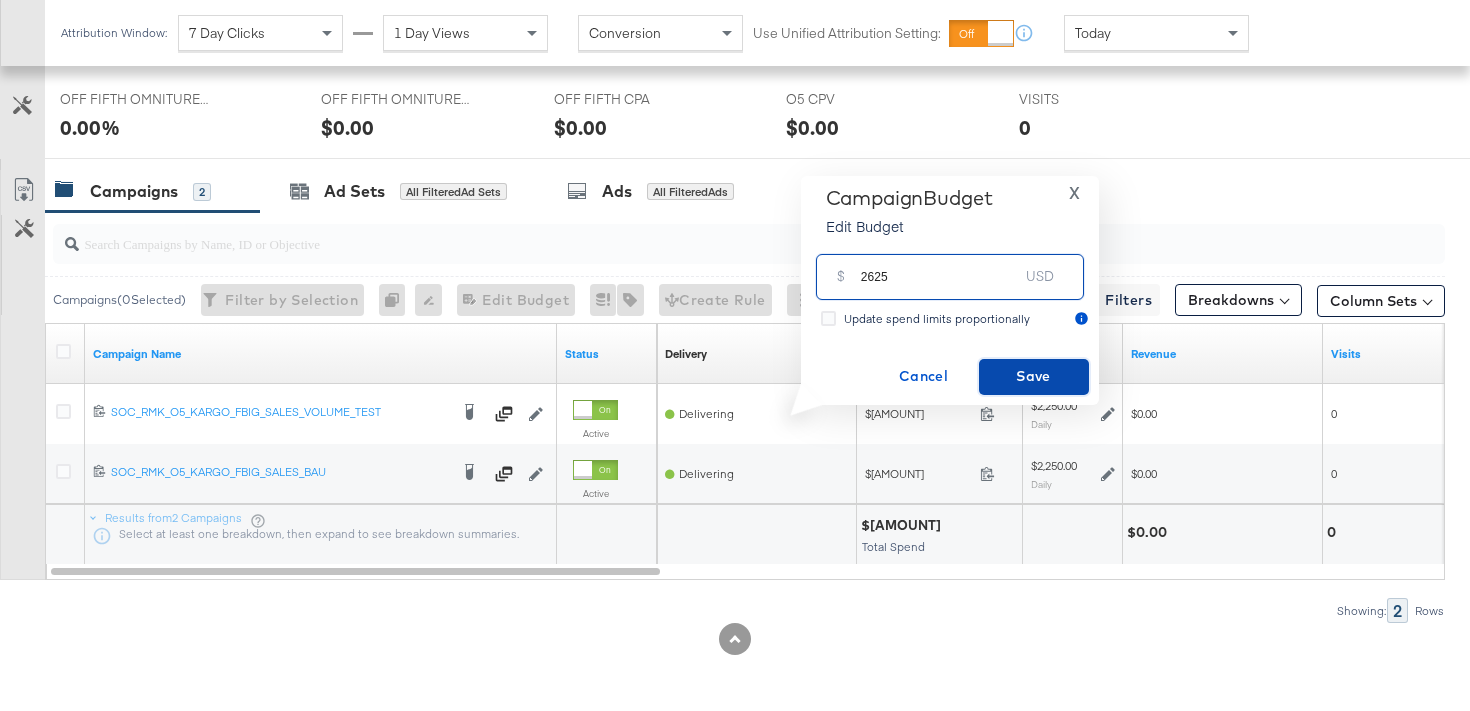 click on "Save" at bounding box center [1034, 376] 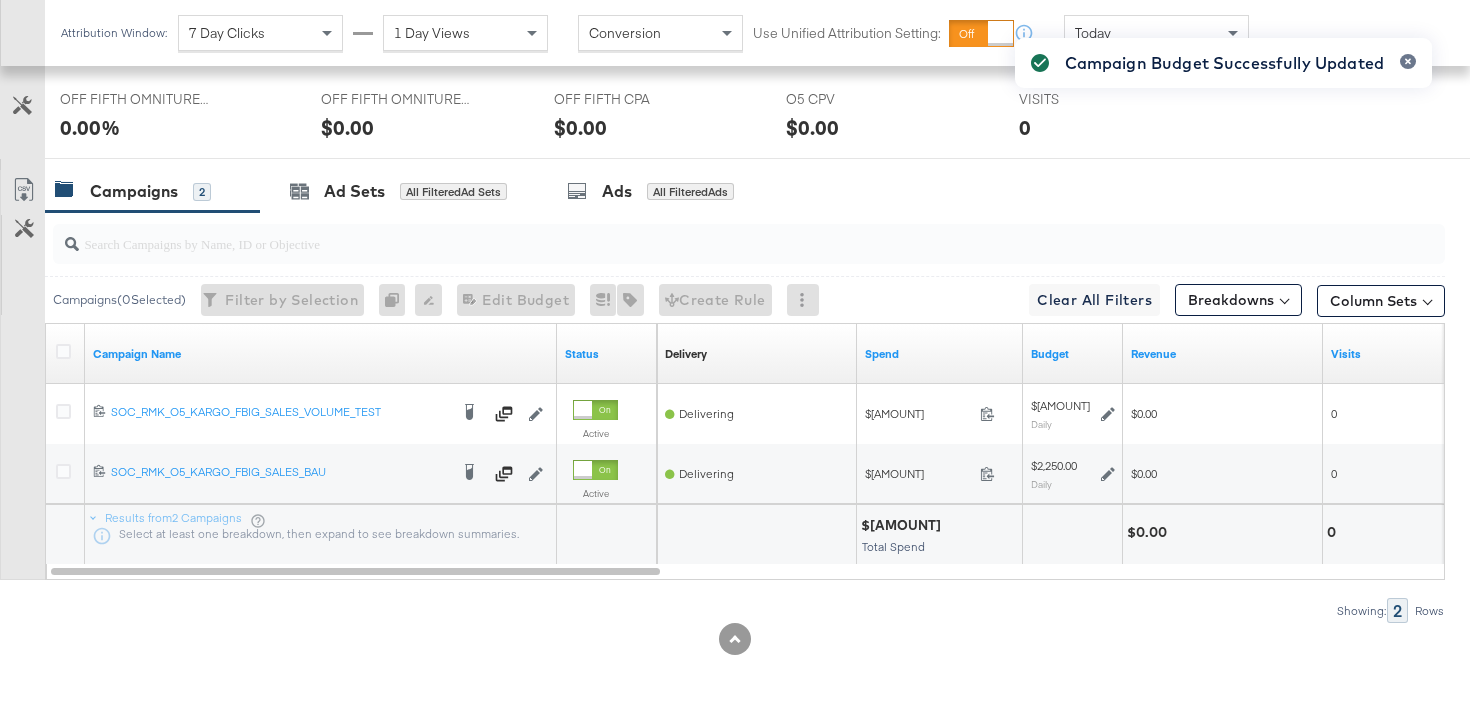 click on "Campaign Budget Successfully Updated" at bounding box center (1223, 319) 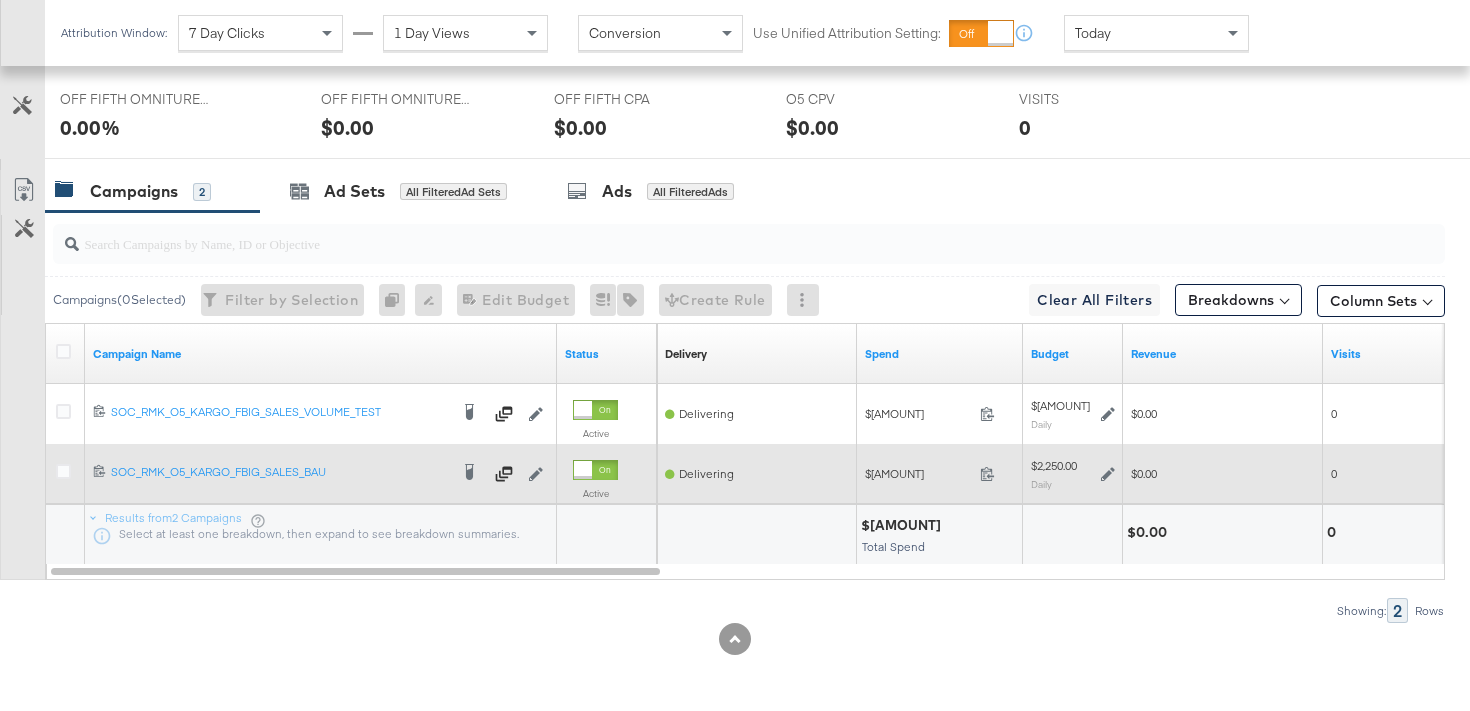 click 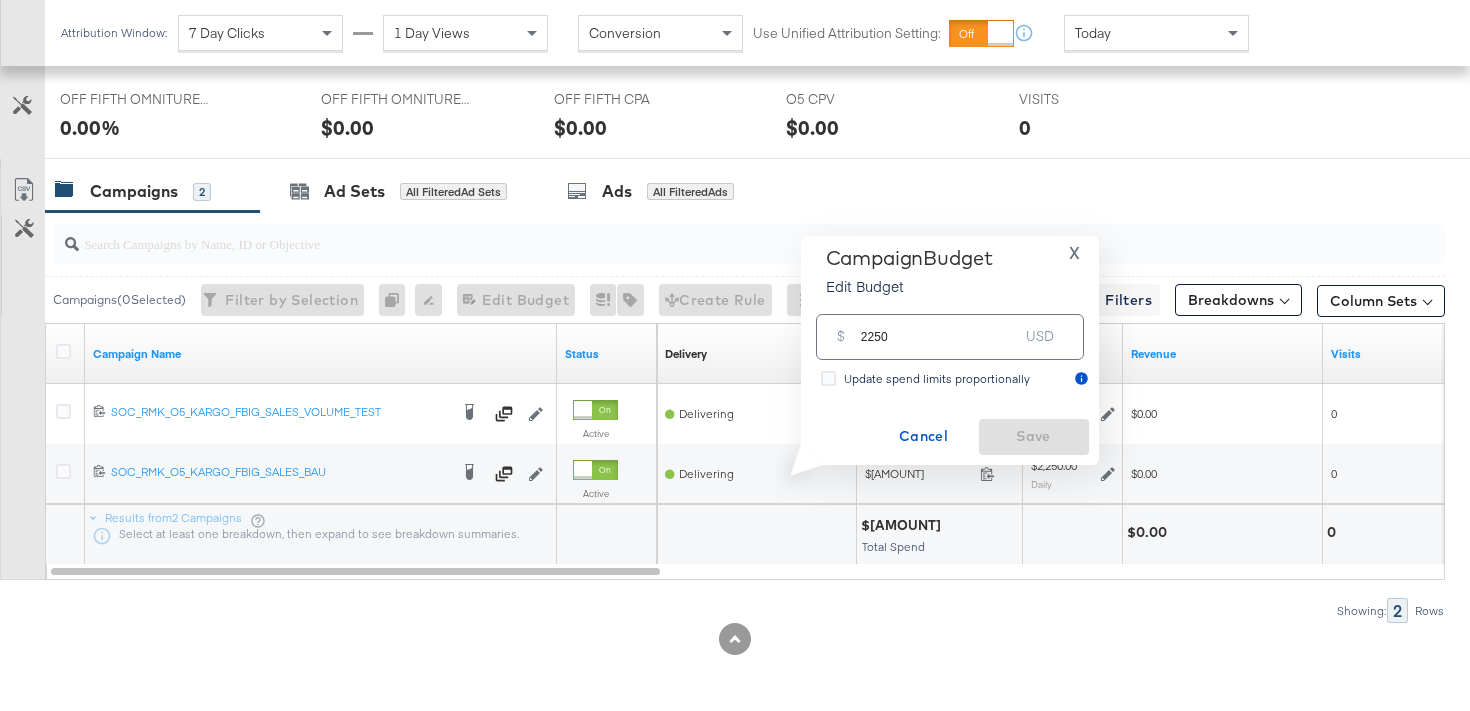 click on "2250" at bounding box center (940, 328) 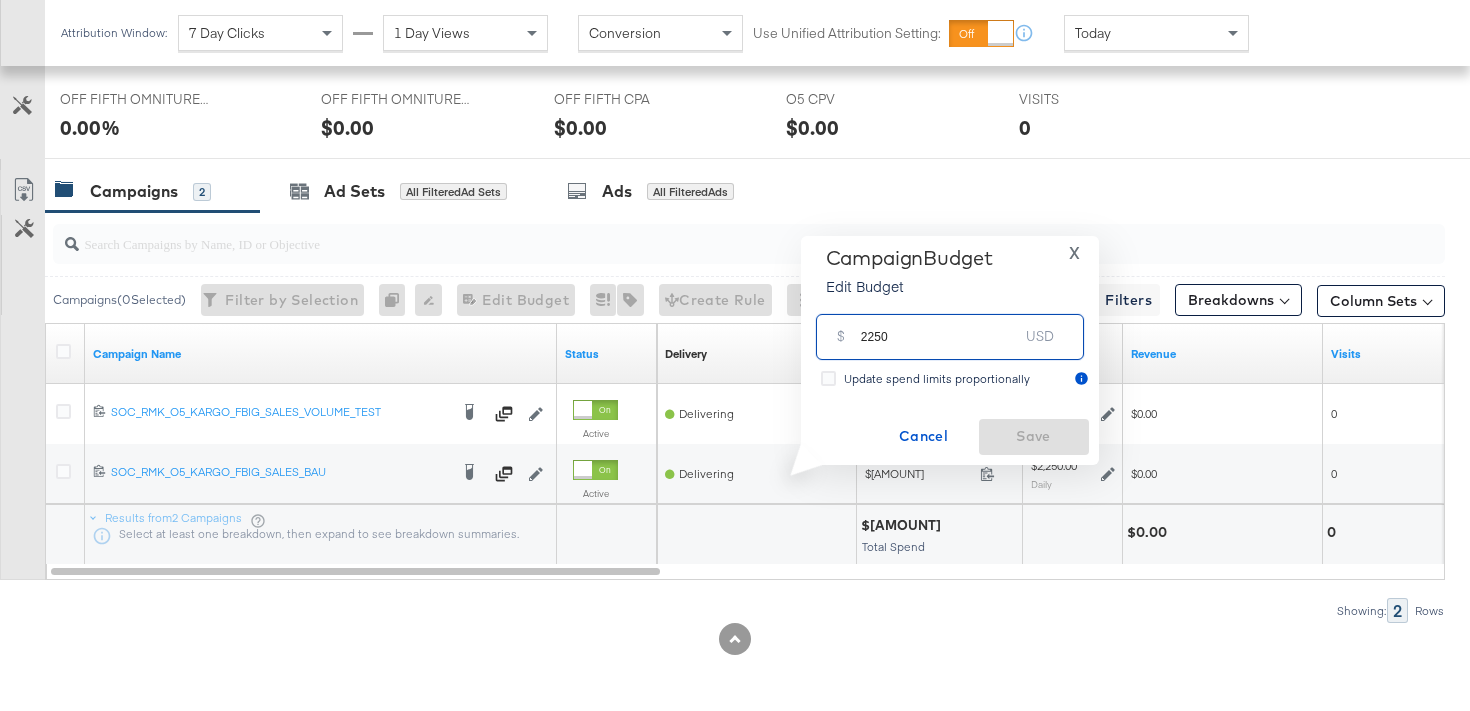 click on "2250" at bounding box center (940, 328) 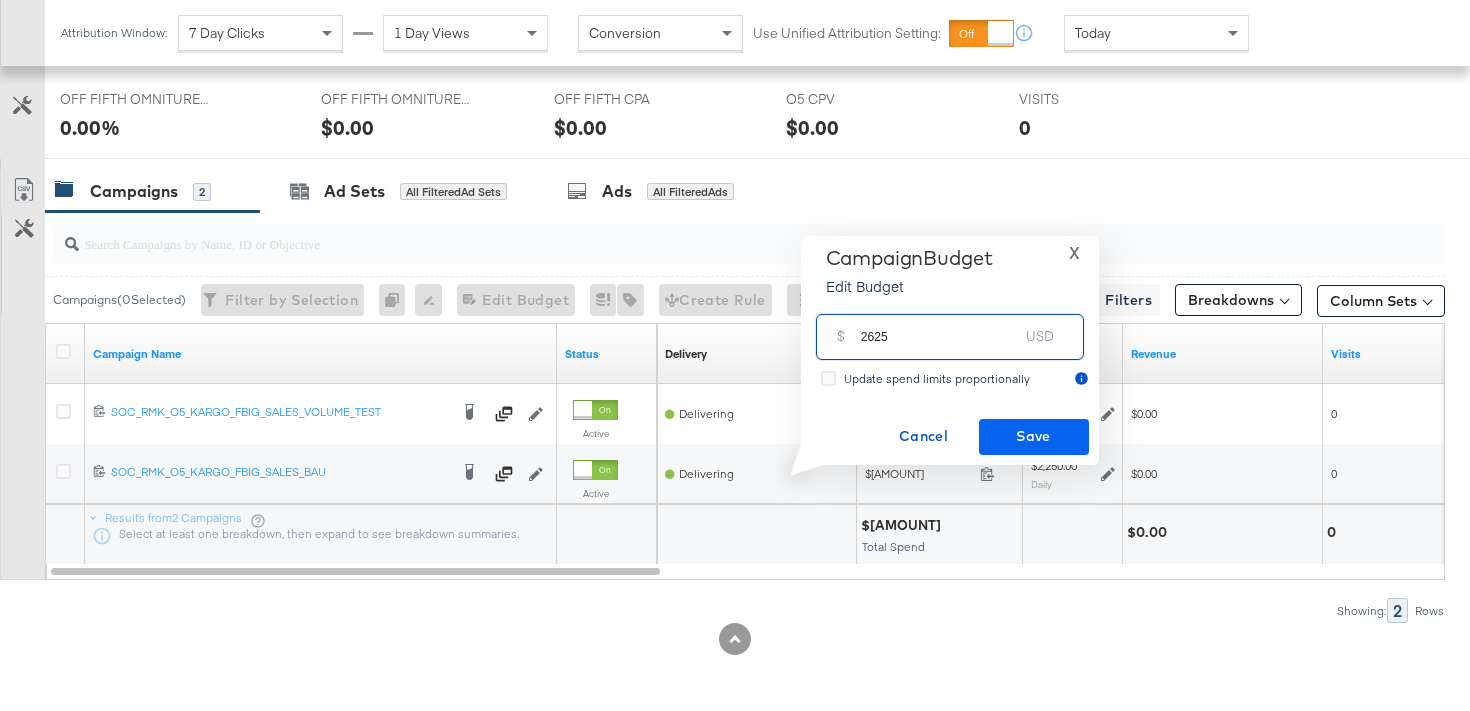 type on "2625" 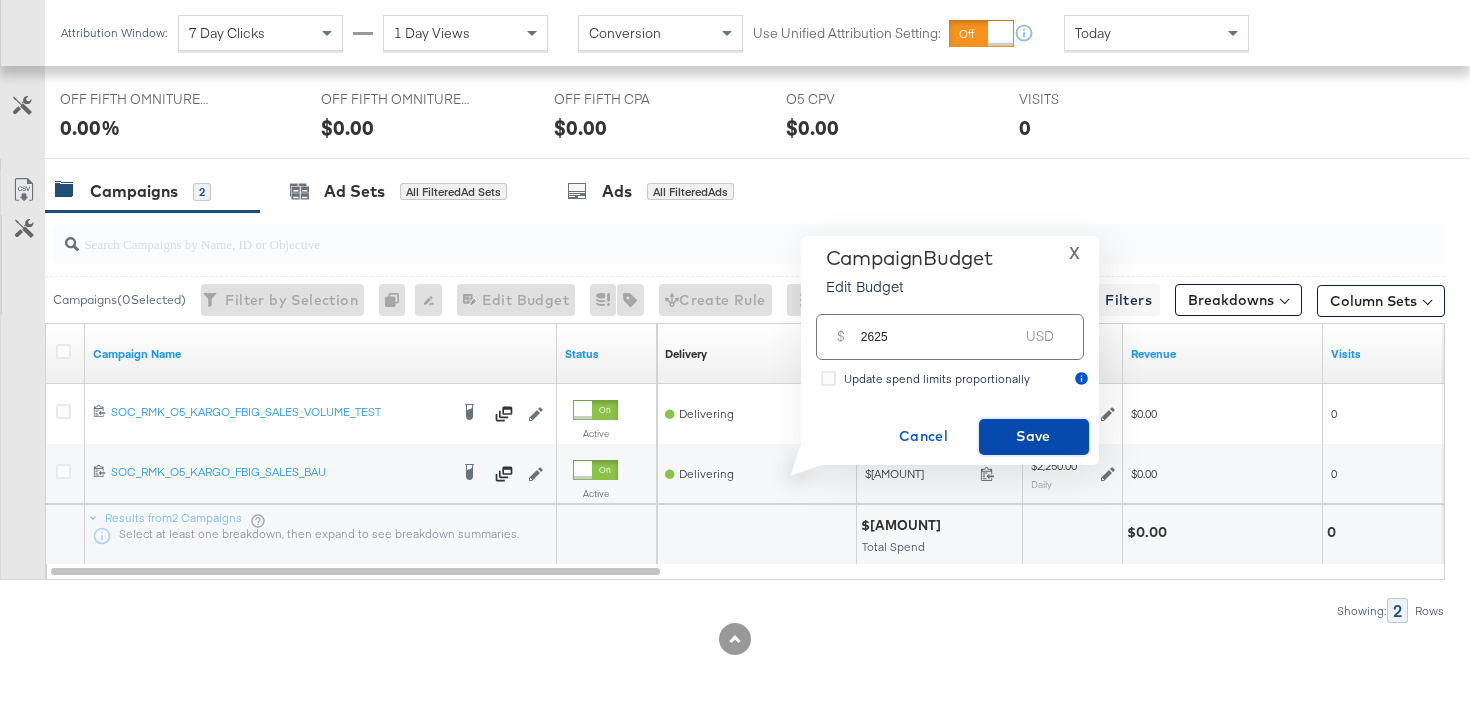 click on "Save" at bounding box center (1034, 436) 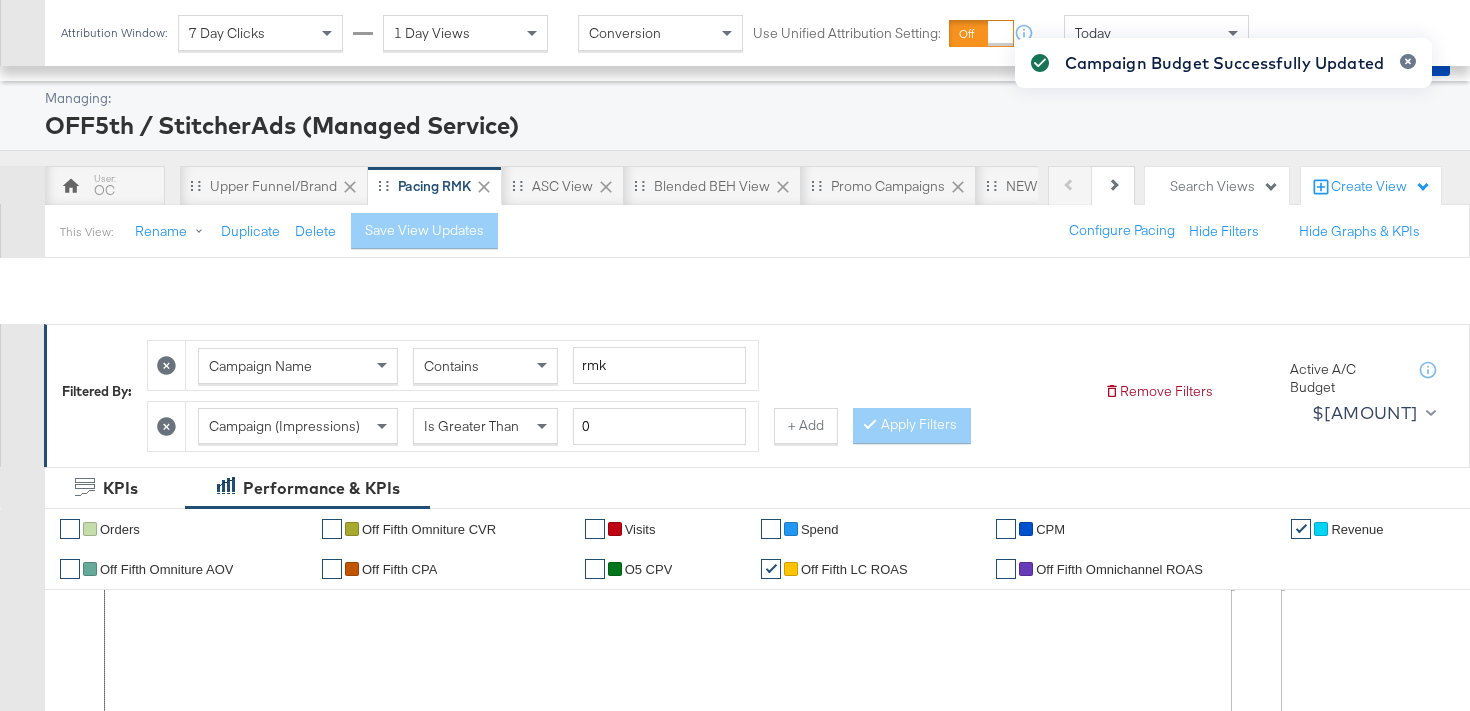 scroll, scrollTop: 0, scrollLeft: 0, axis: both 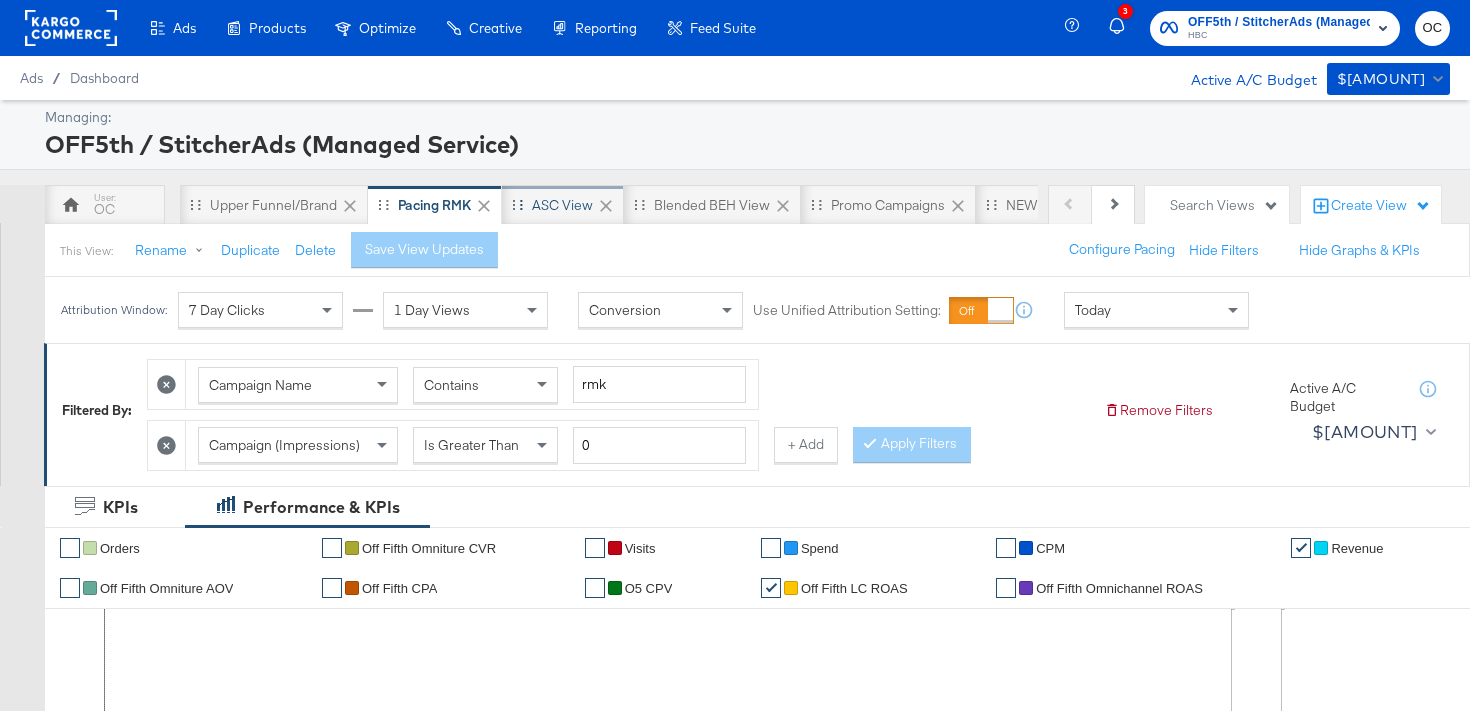 click on "ASC View" at bounding box center [562, 205] 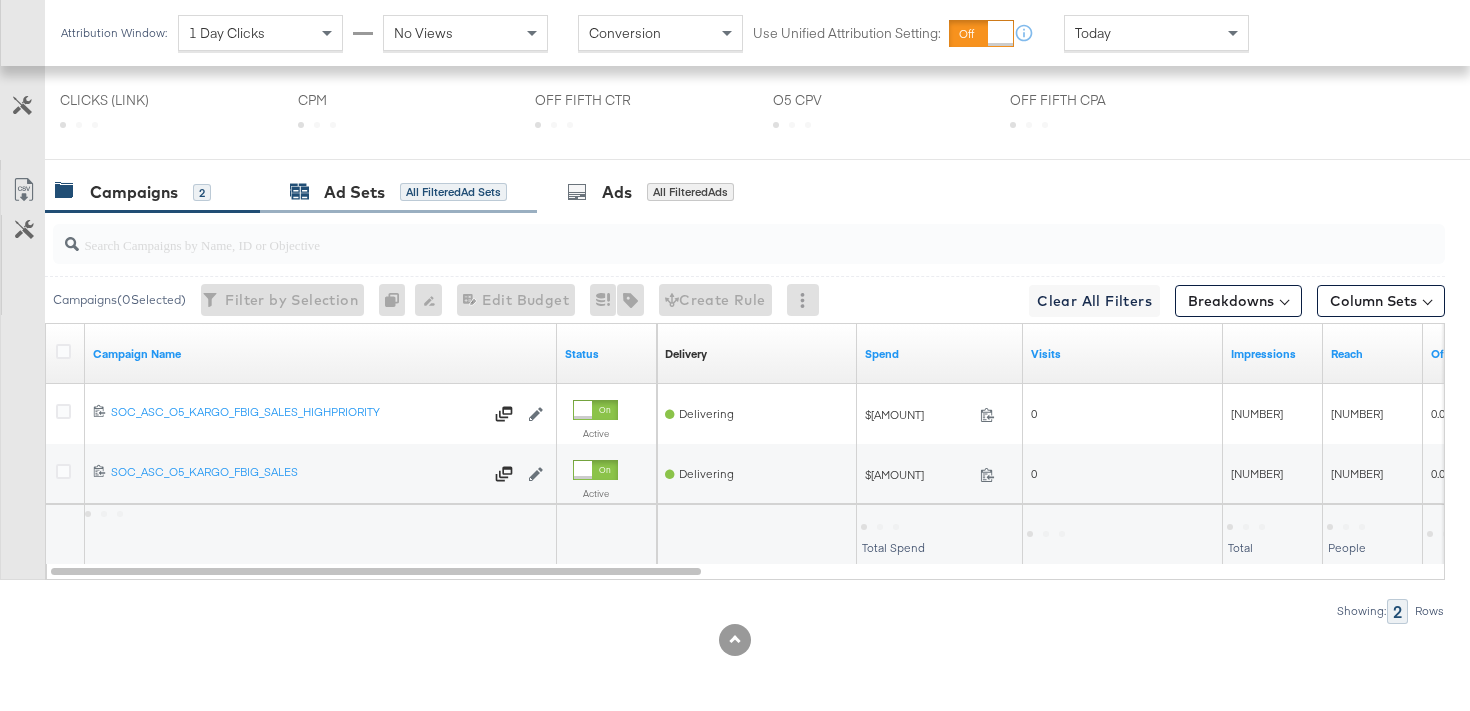 scroll, scrollTop: 1013, scrollLeft: 0, axis: vertical 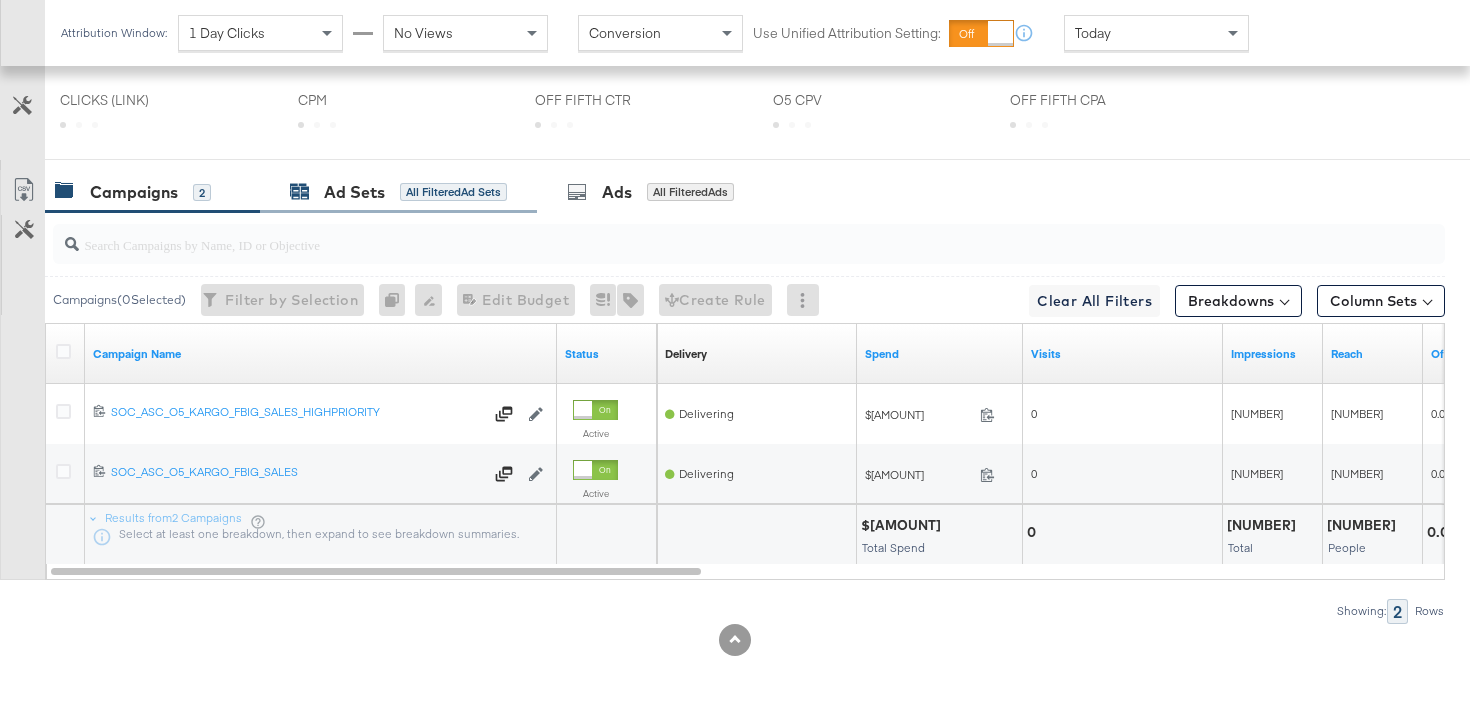 click on "Ad Sets All Filtered  Ad Sets" at bounding box center (398, 192) 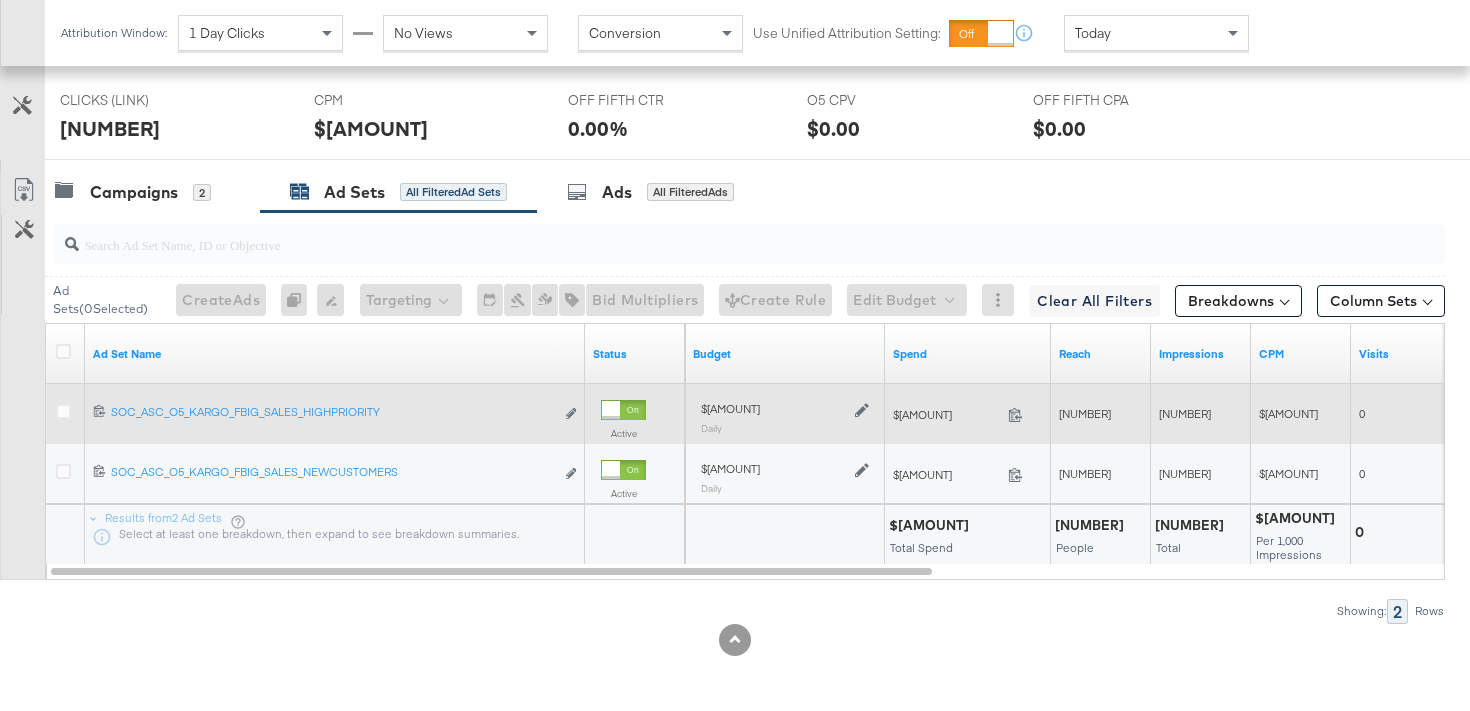 click 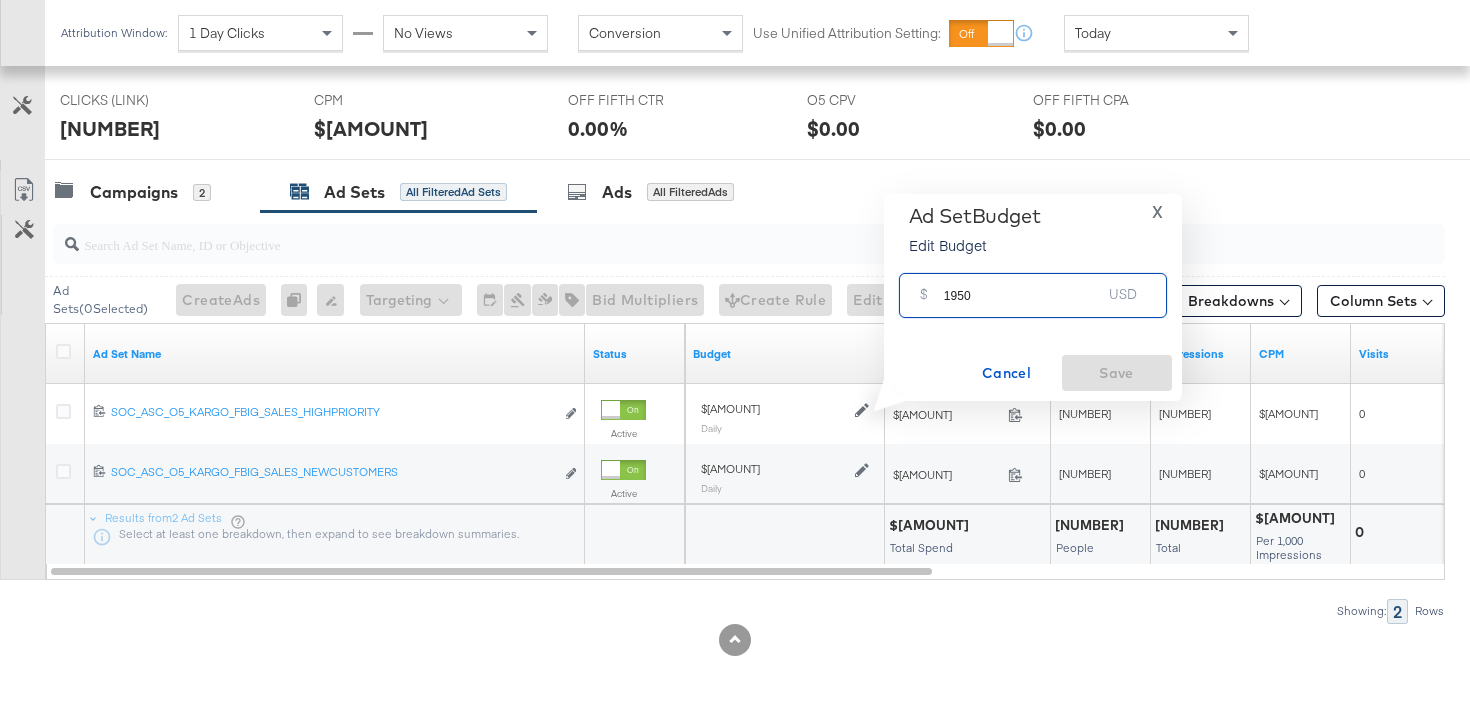 drag, startPoint x: 959, startPoint y: 294, endPoint x: 925, endPoint y: 293, distance: 34.0147 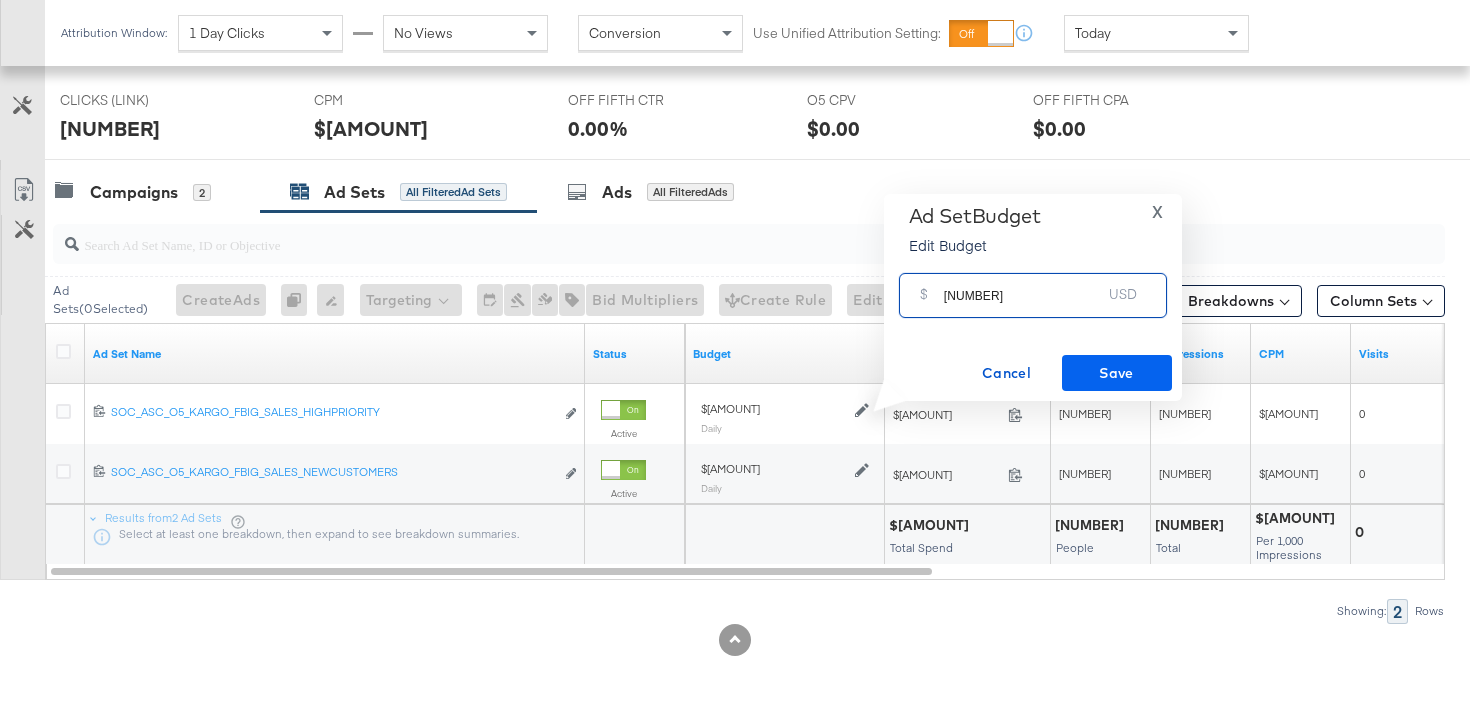 type on "[NUMBER]" 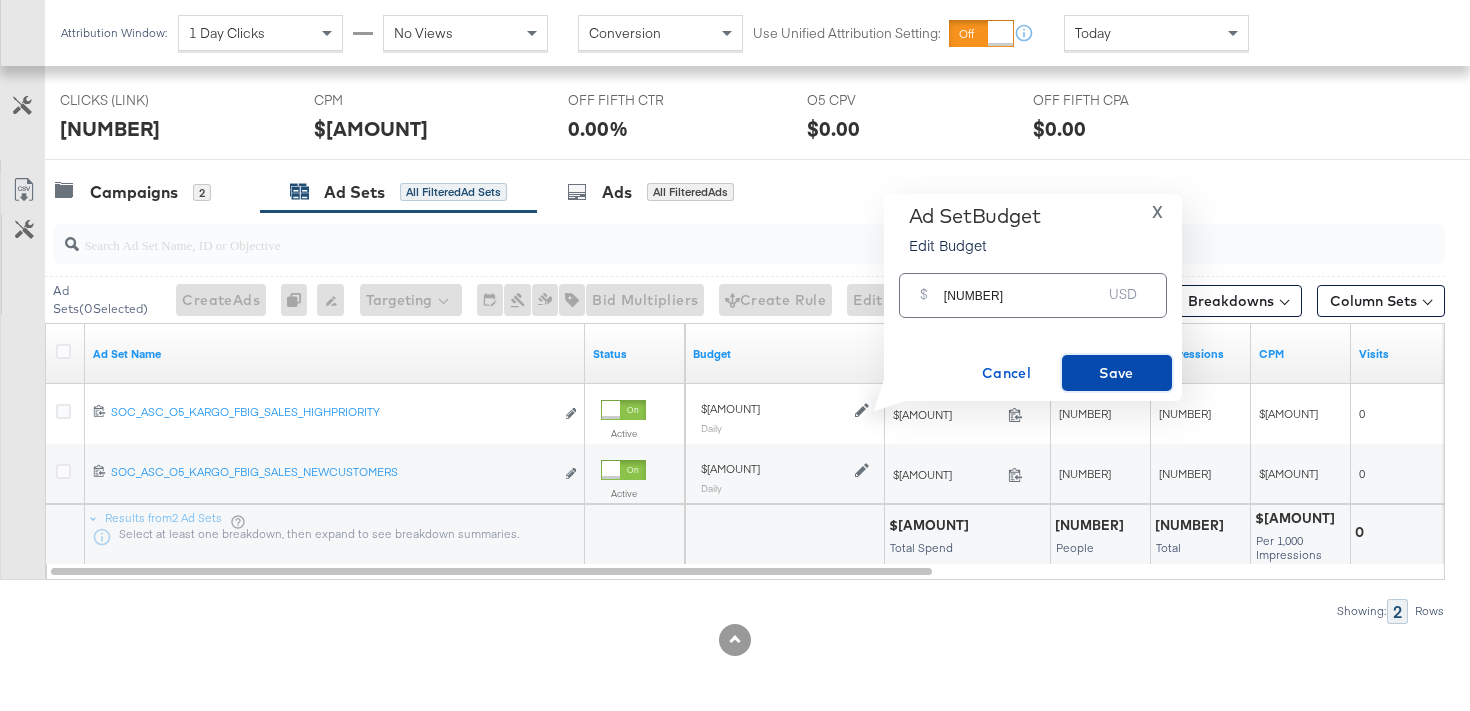 click on "Save" at bounding box center (1117, 373) 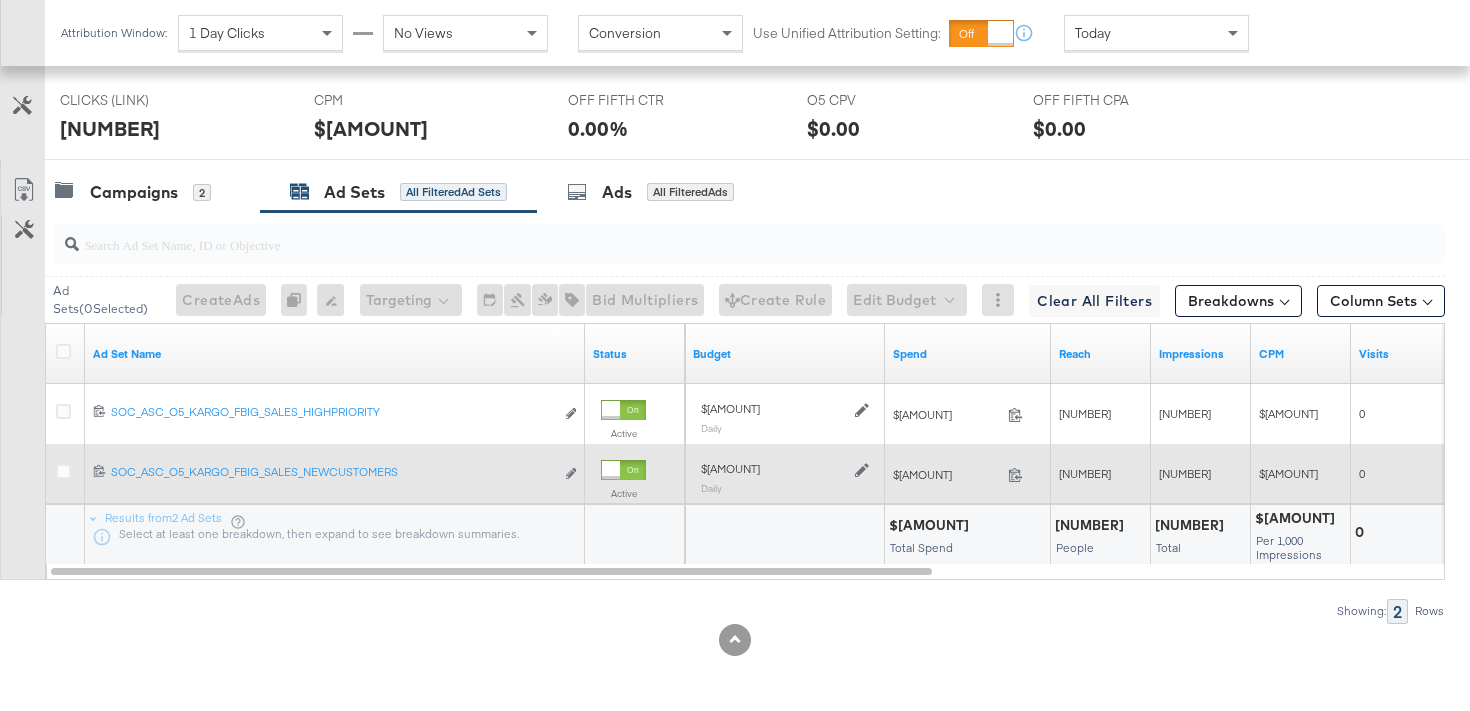 click at bounding box center (859, 468) 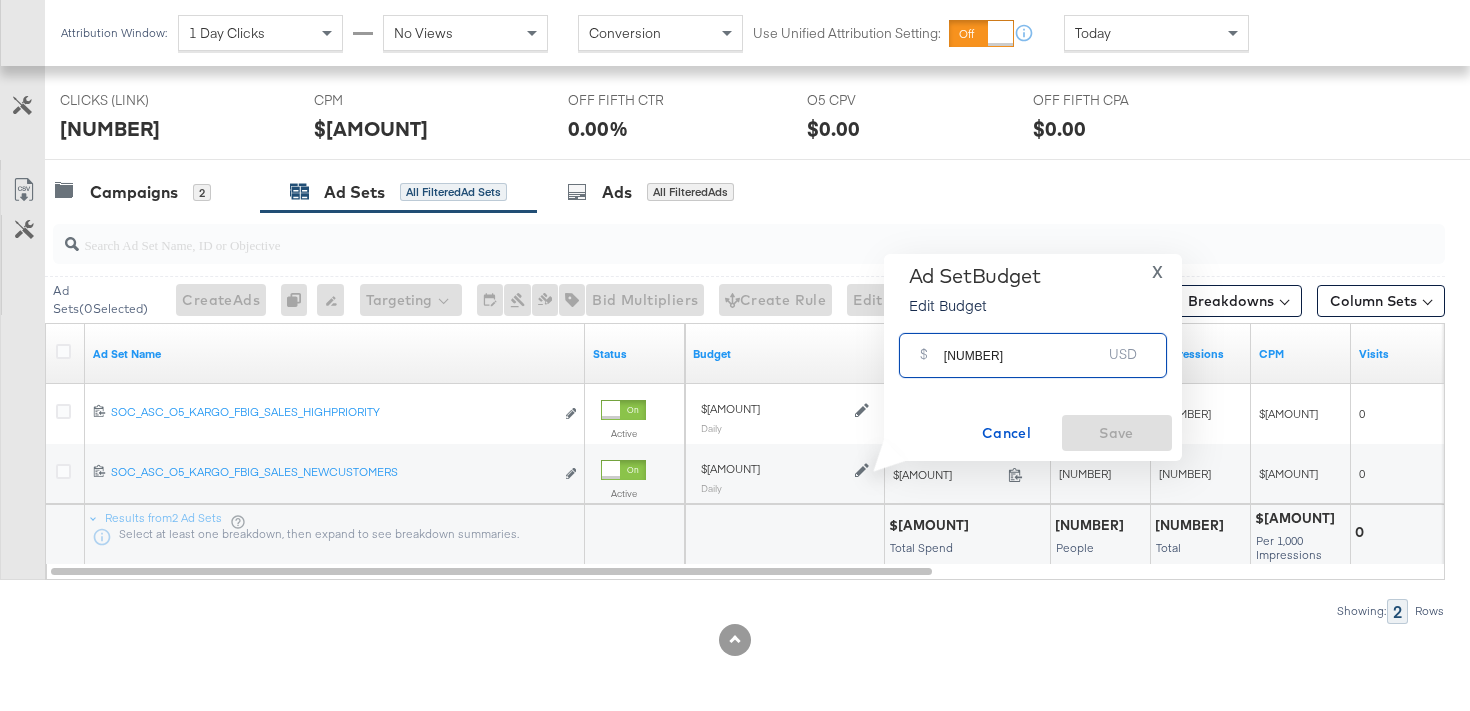 click on "[NUMBER]" at bounding box center (1023, 347) 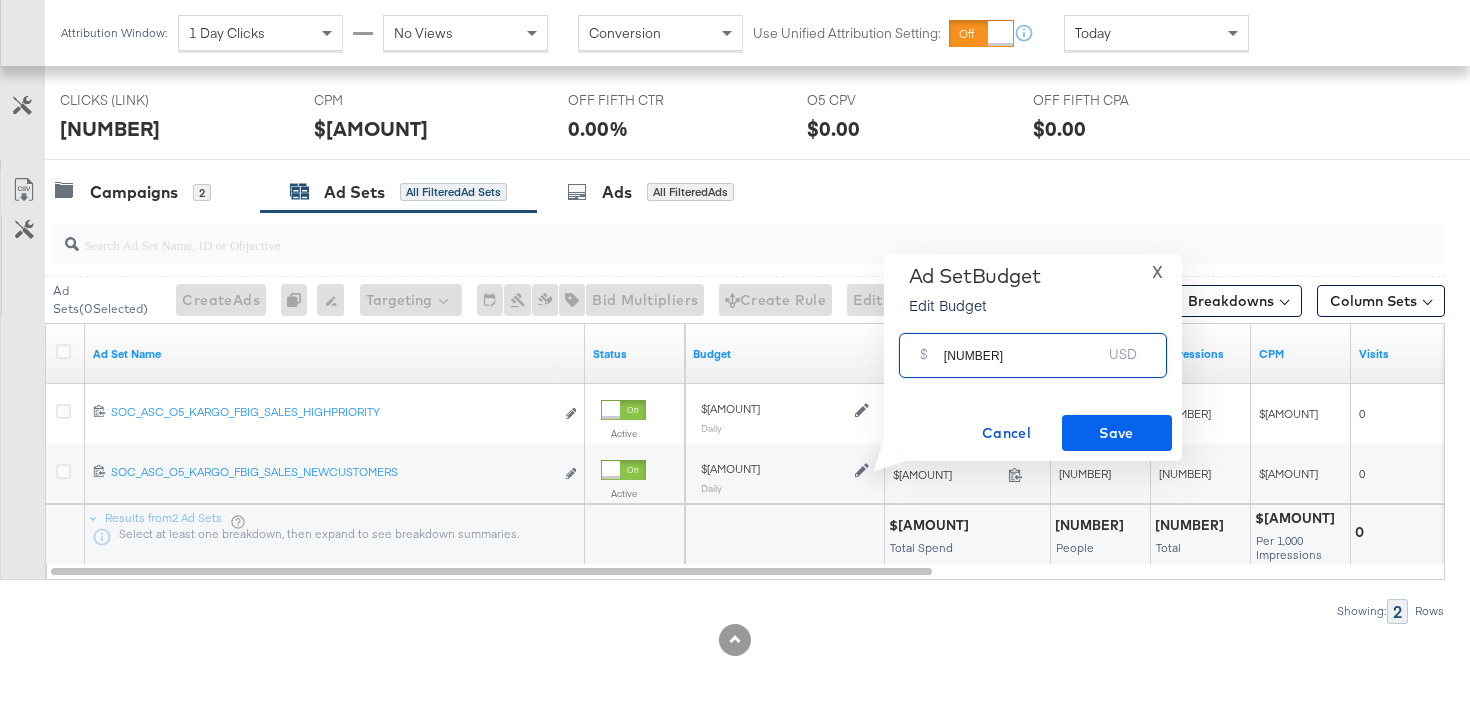 type on "[NUMBER]" 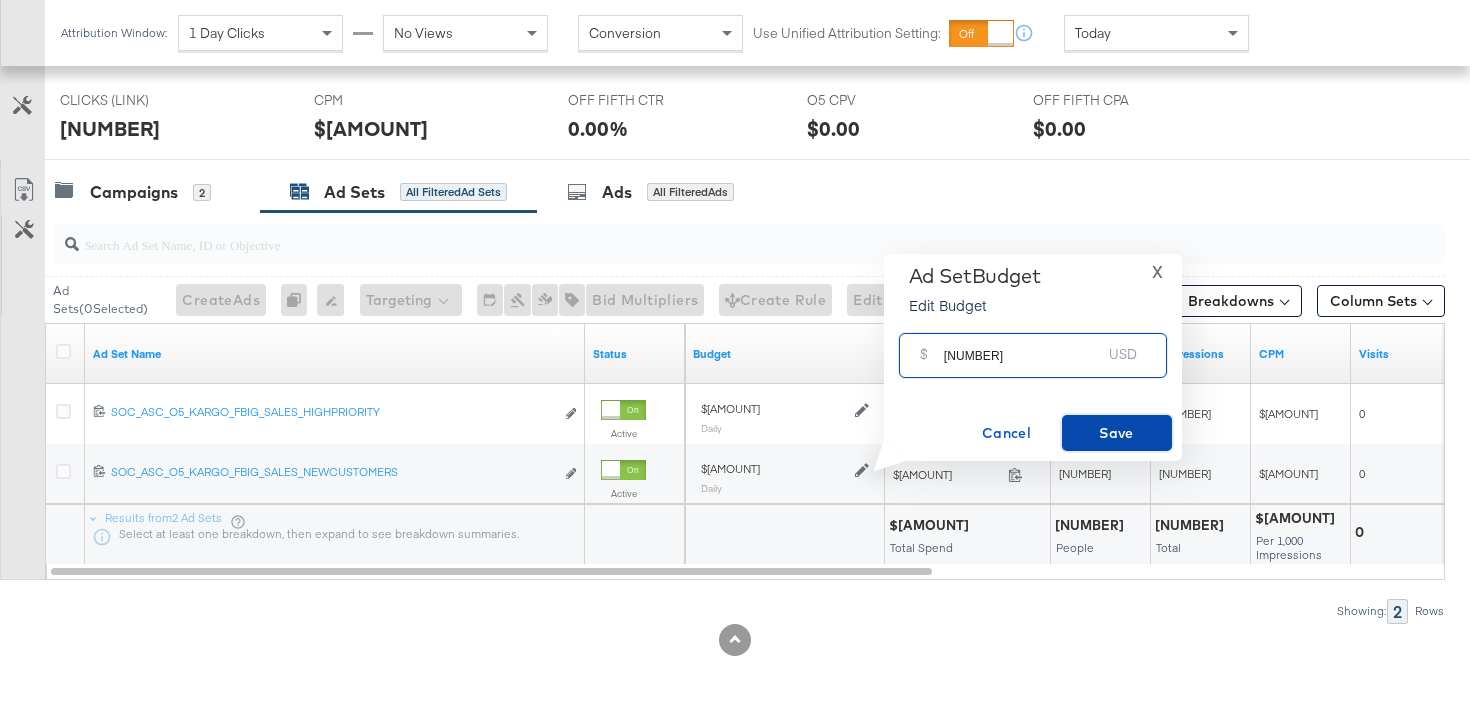 click on "Save" at bounding box center [1117, 433] 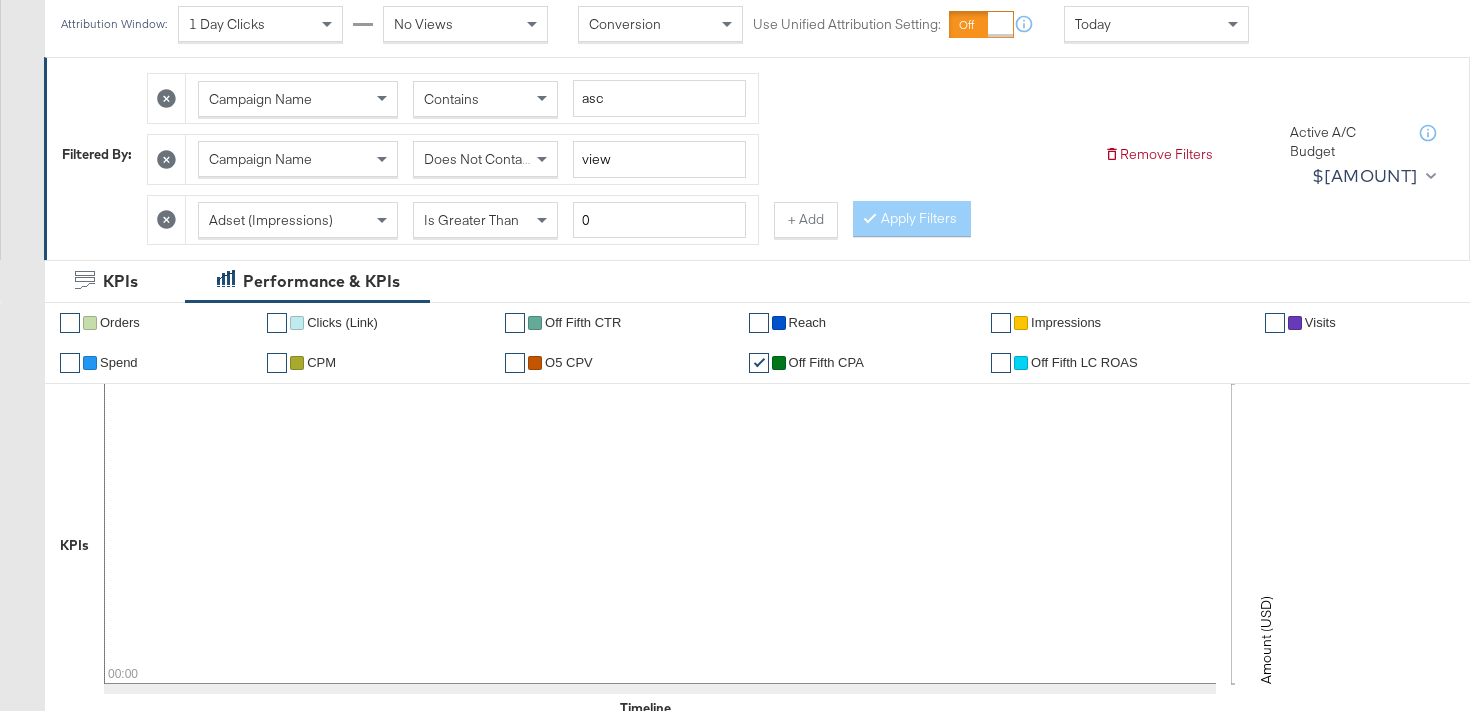 scroll, scrollTop: 0, scrollLeft: 0, axis: both 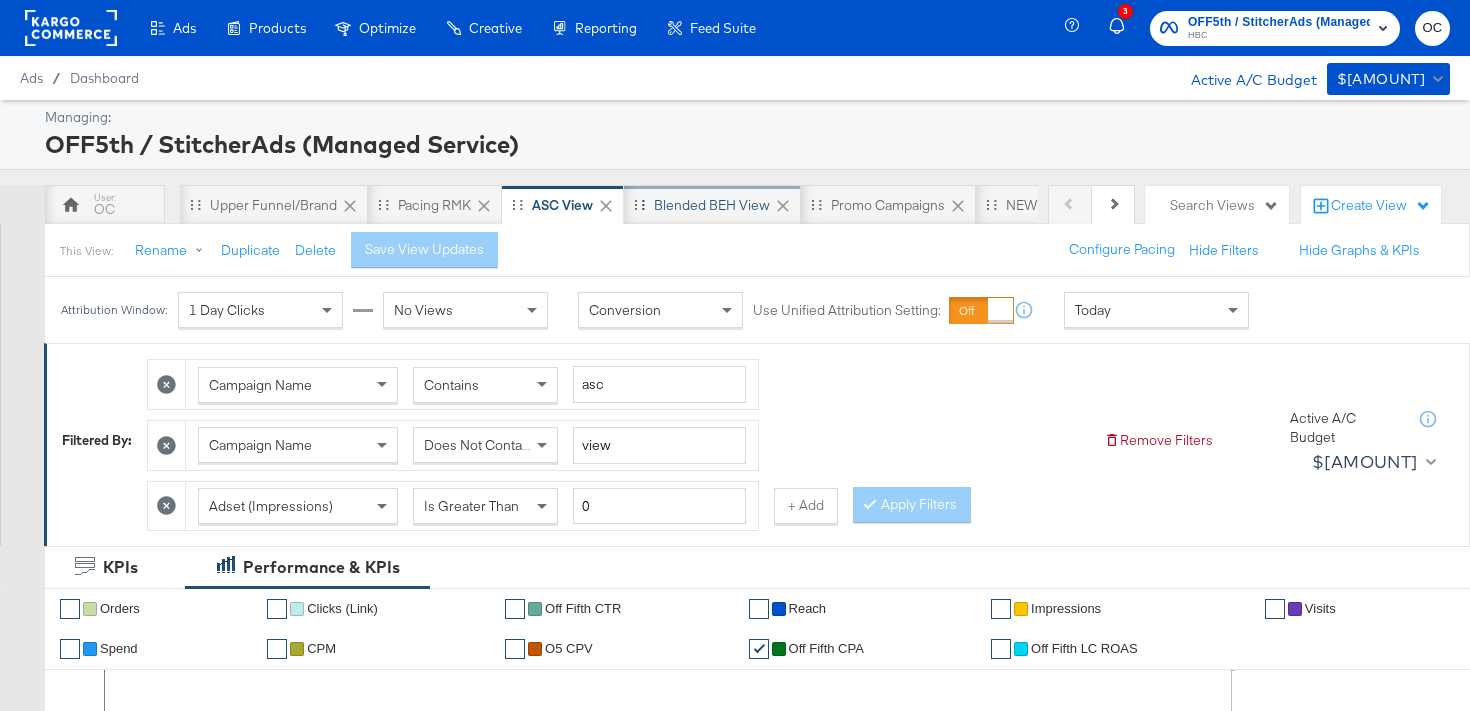 click on "Blended BEH View" at bounding box center (712, 205) 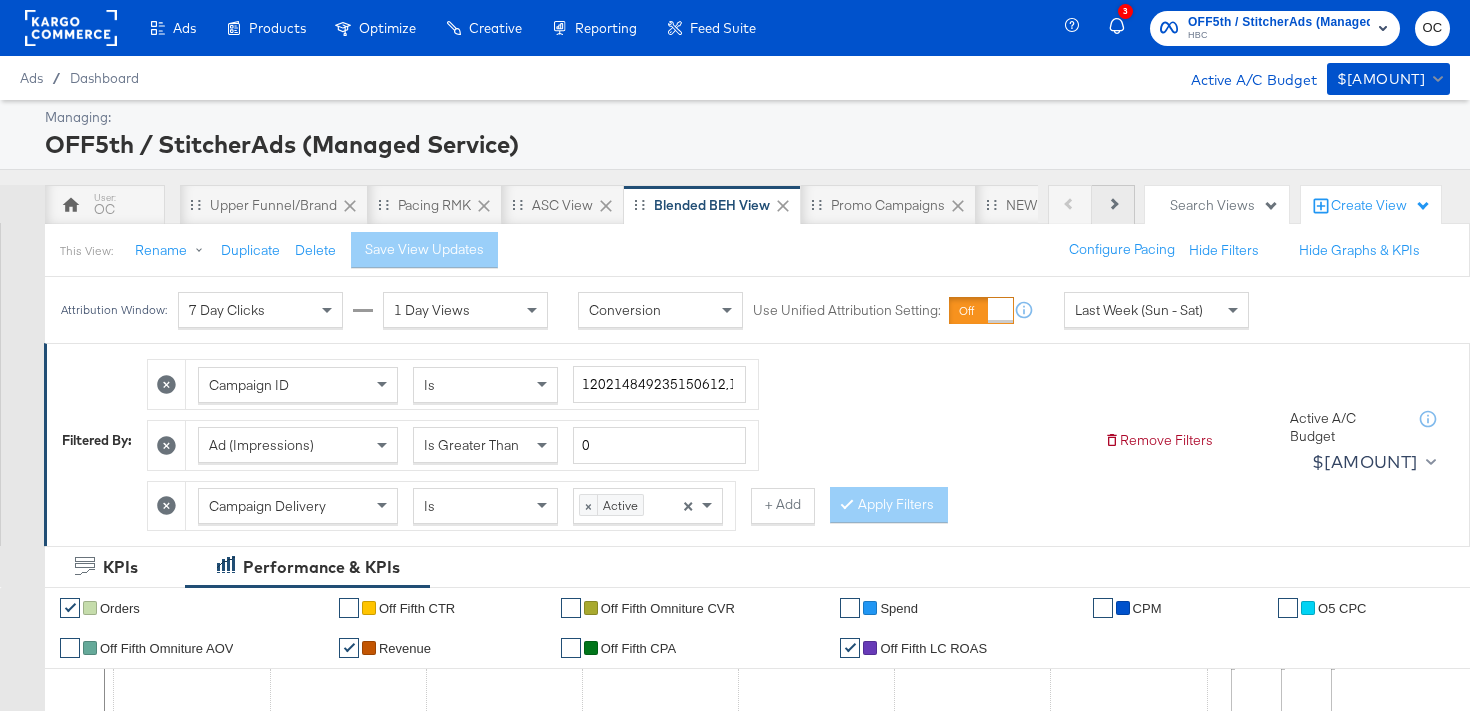 click on "Next" at bounding box center [1113, 205] 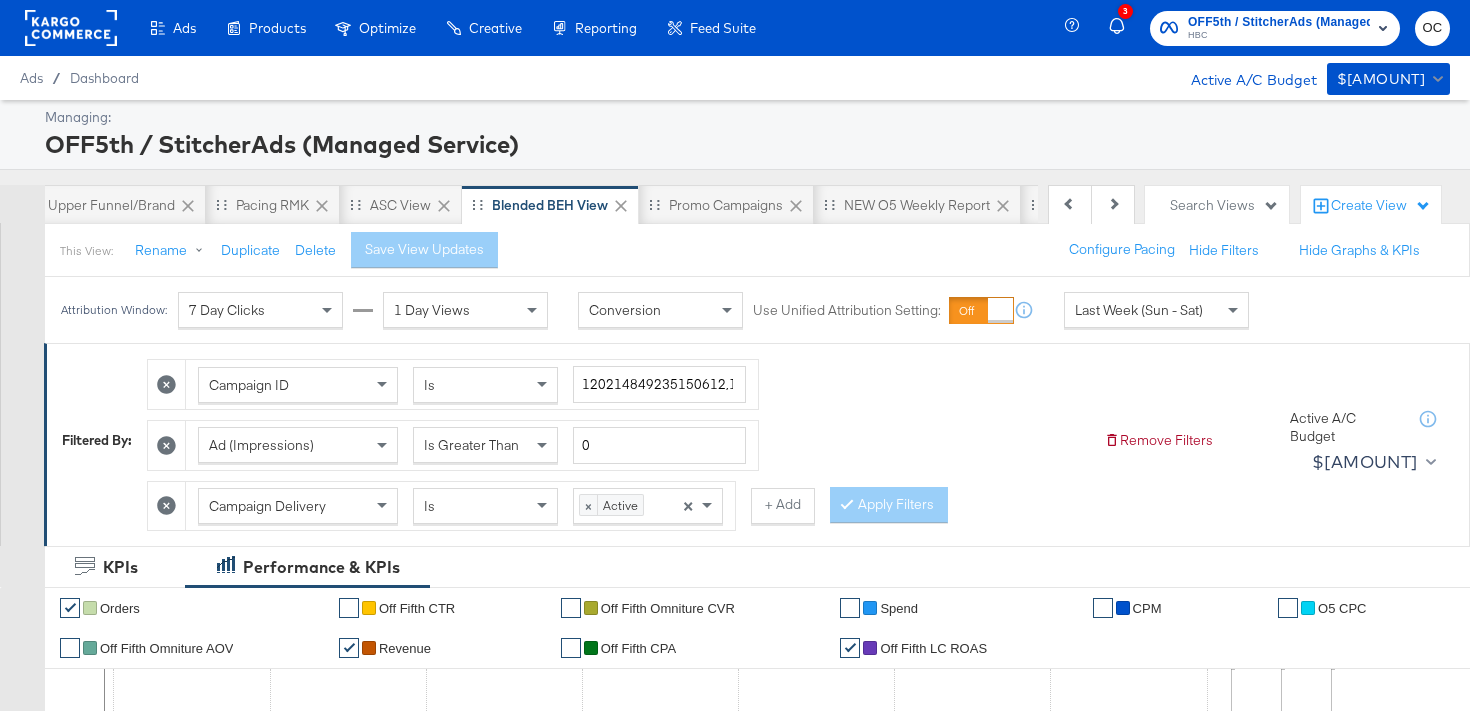 scroll, scrollTop: 0, scrollLeft: 200, axis: horizontal 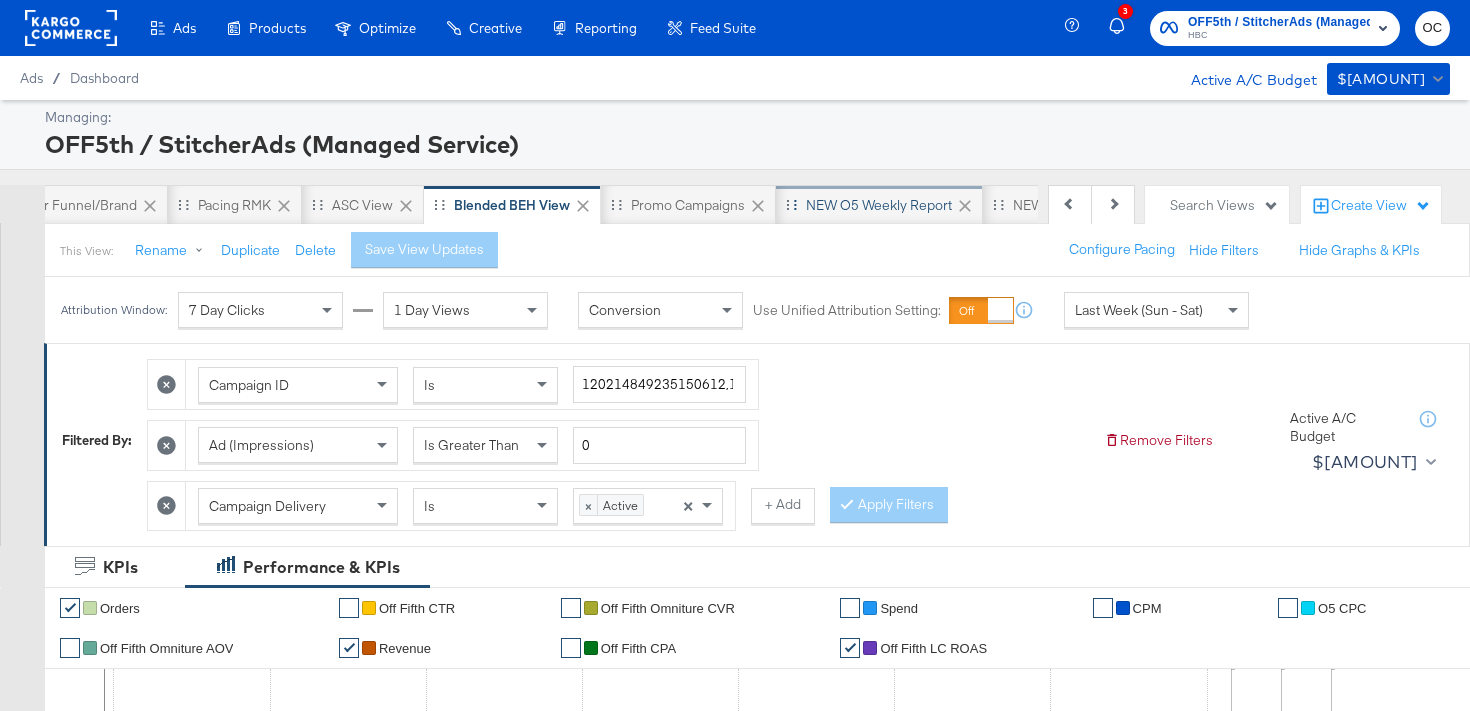 click on "NEW O5 Weekly Report" at bounding box center [879, 205] 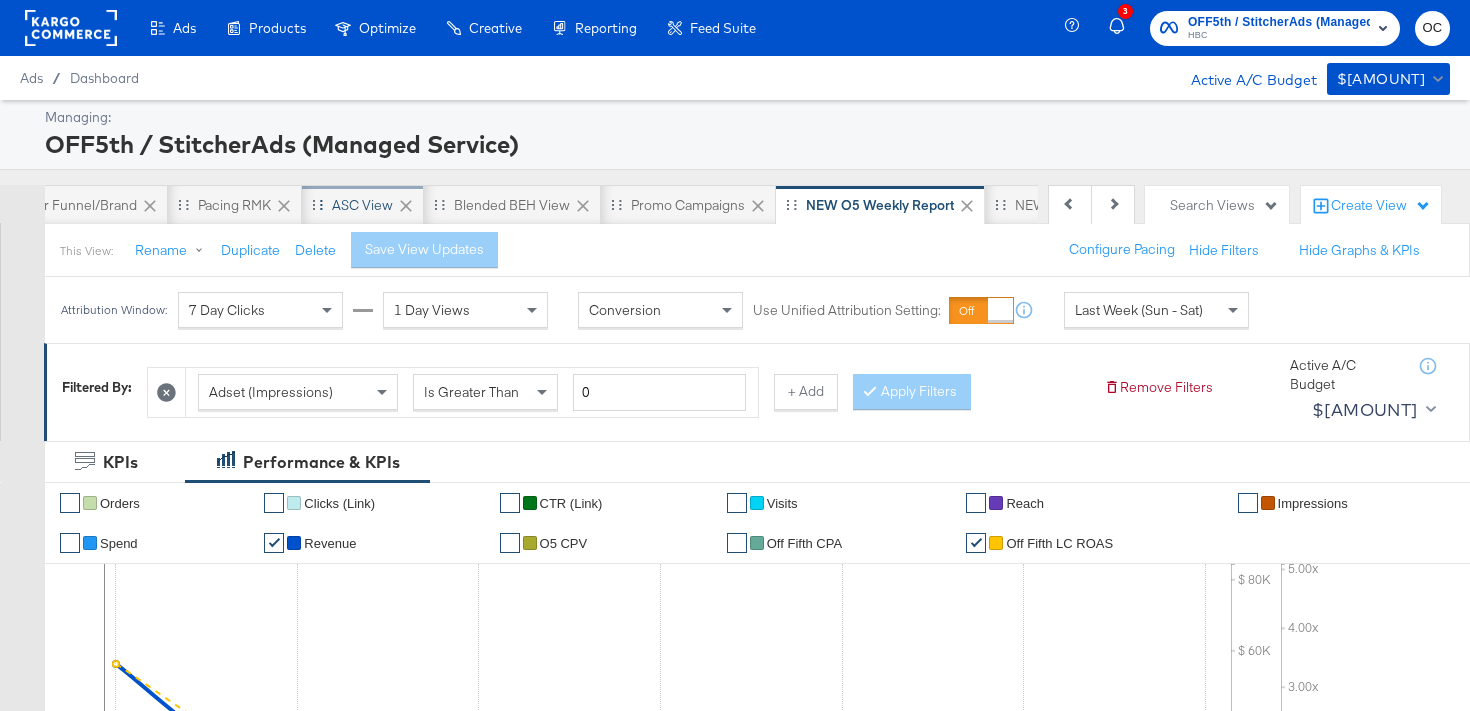 click on "ASC View" at bounding box center [362, 205] 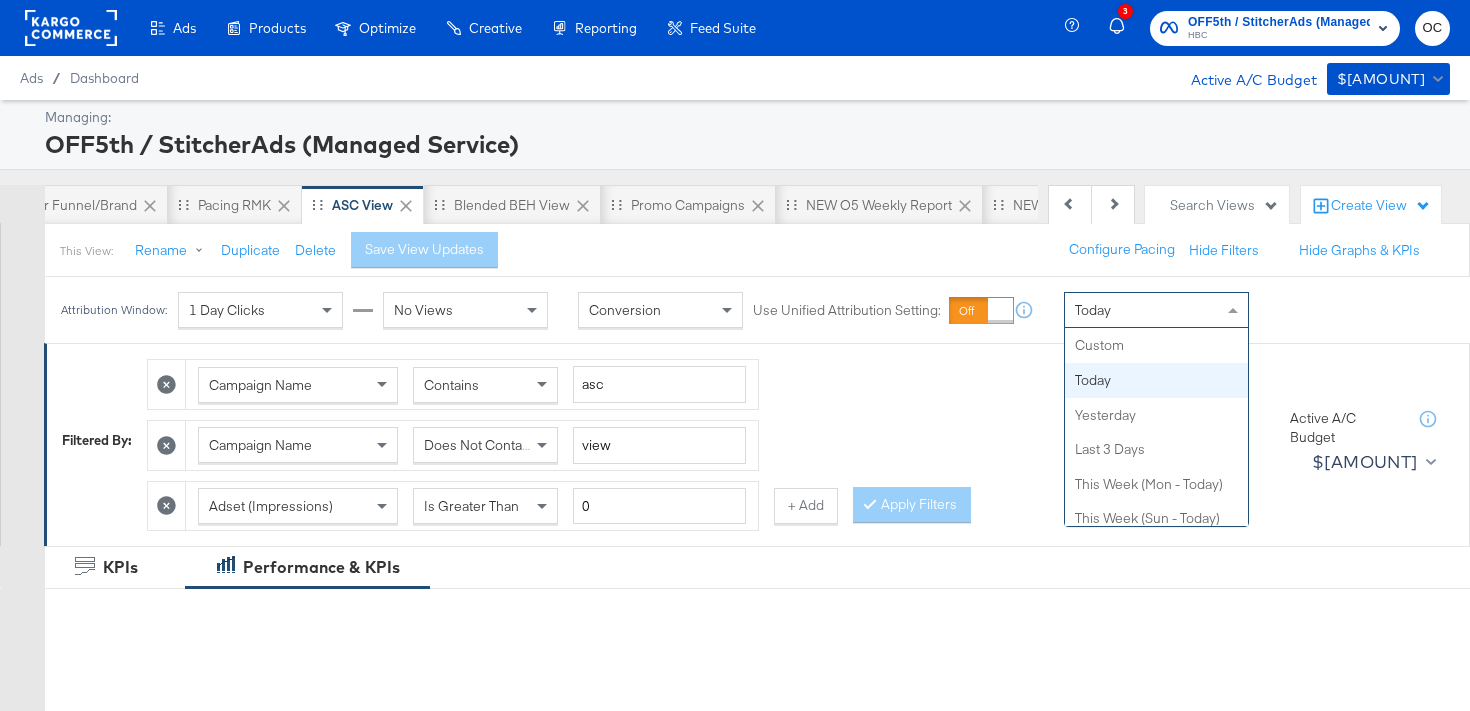 click on "Today" at bounding box center [1156, 310] 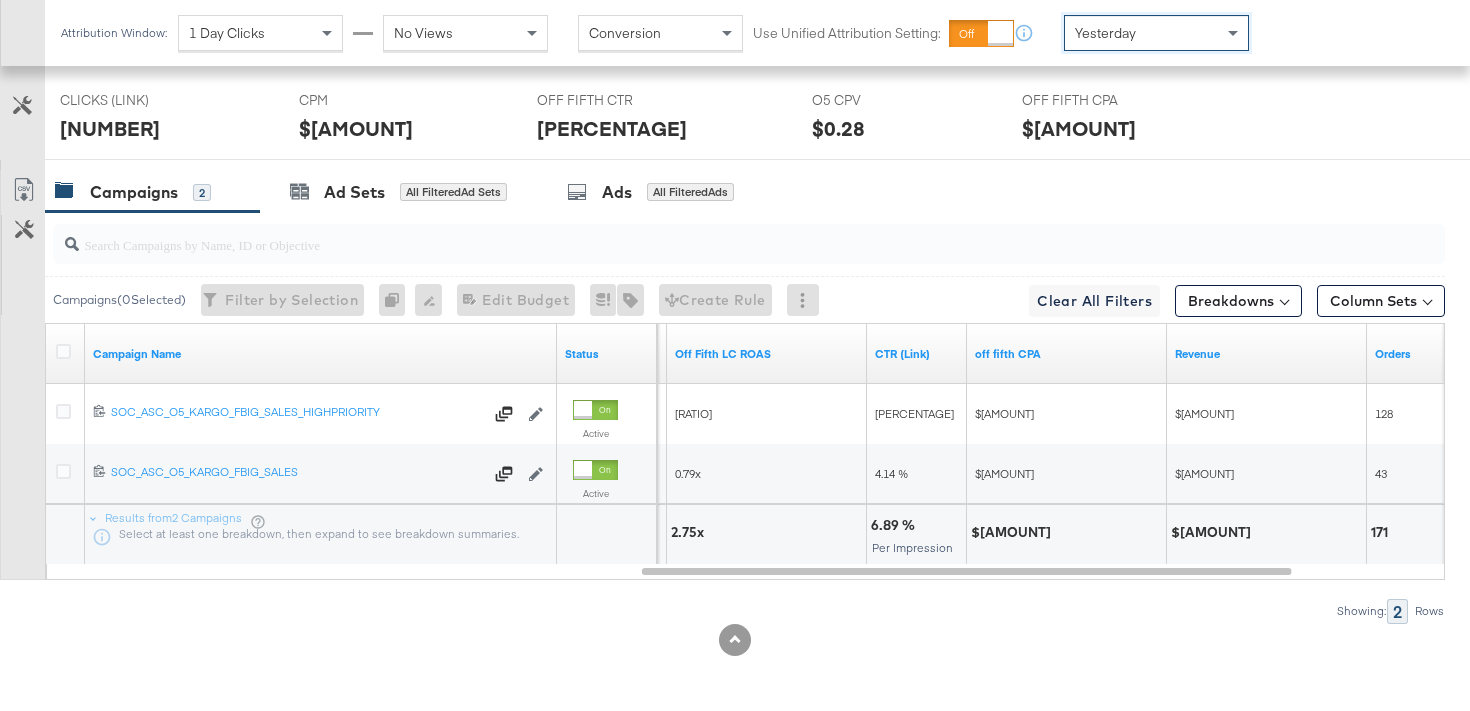 scroll, scrollTop: 1012, scrollLeft: 0, axis: vertical 